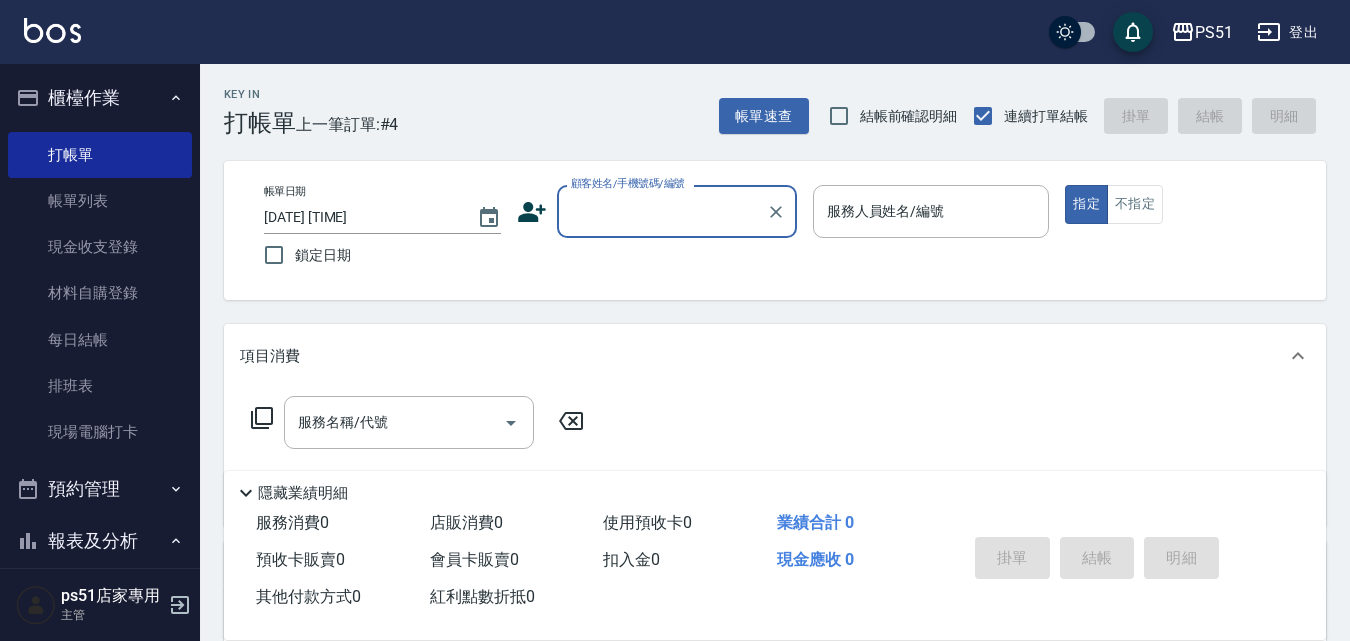 scroll, scrollTop: 0, scrollLeft: 0, axis: both 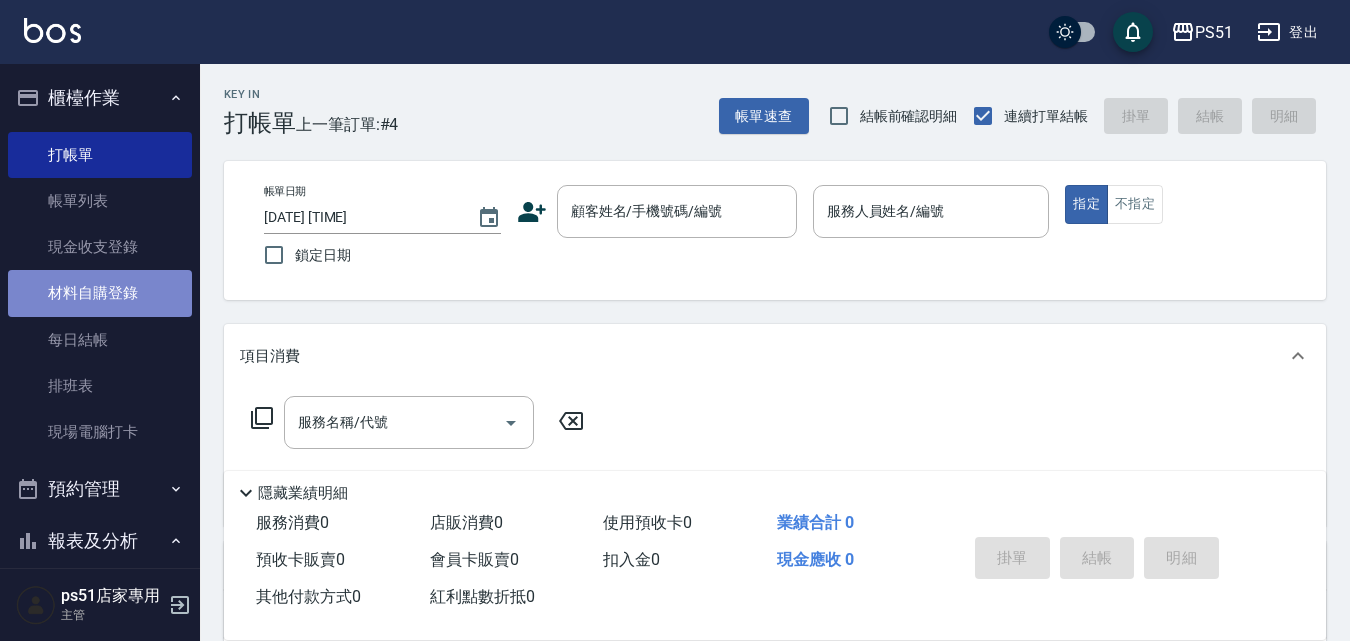 click on "材料自購登錄" at bounding box center (100, 293) 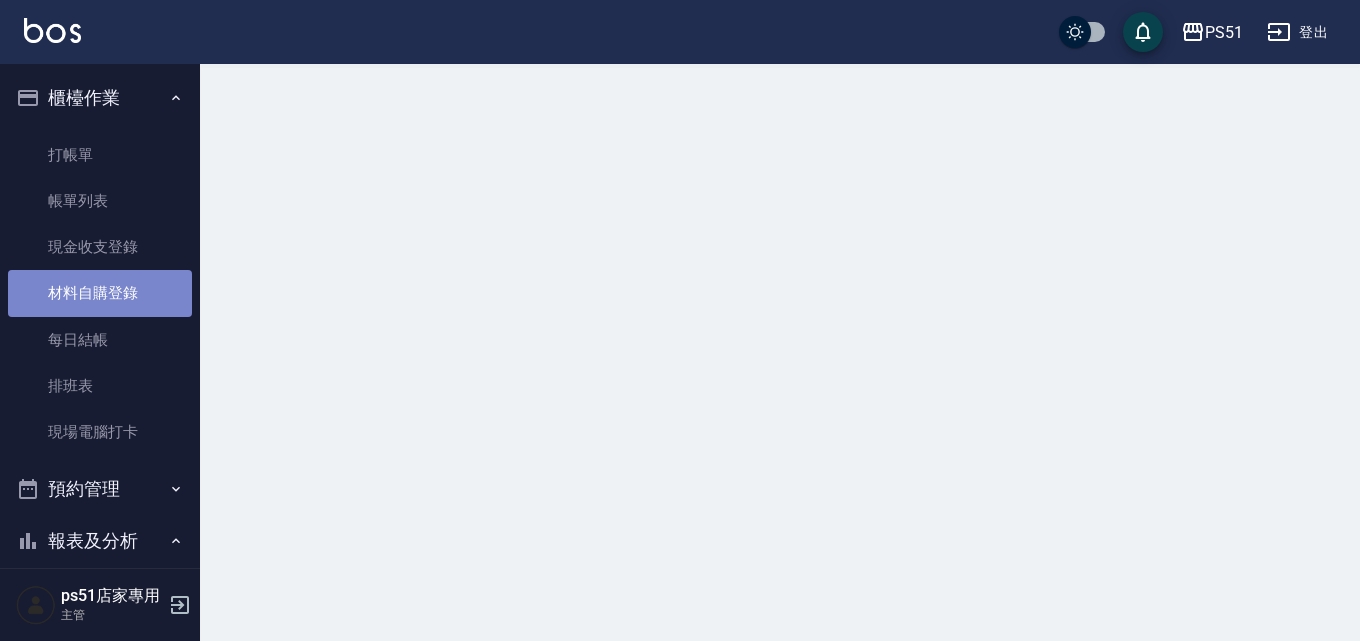 click on "材料自購登錄" at bounding box center (100, 293) 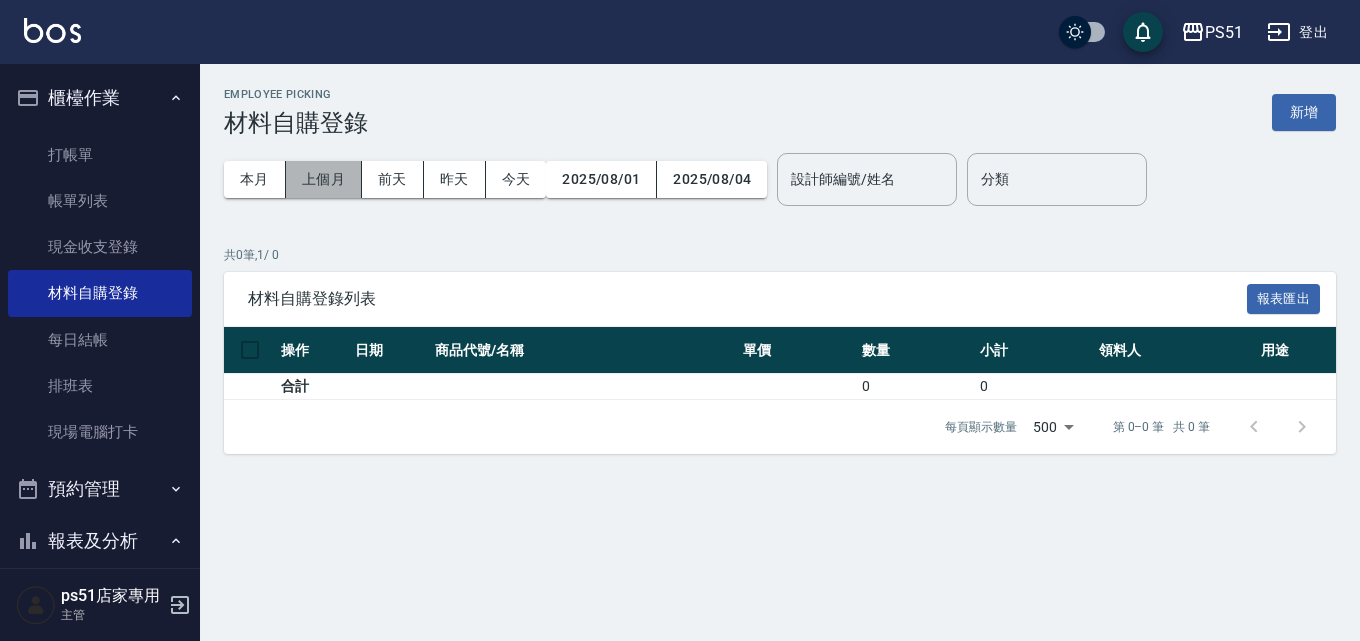 click on "上個月" at bounding box center [324, 179] 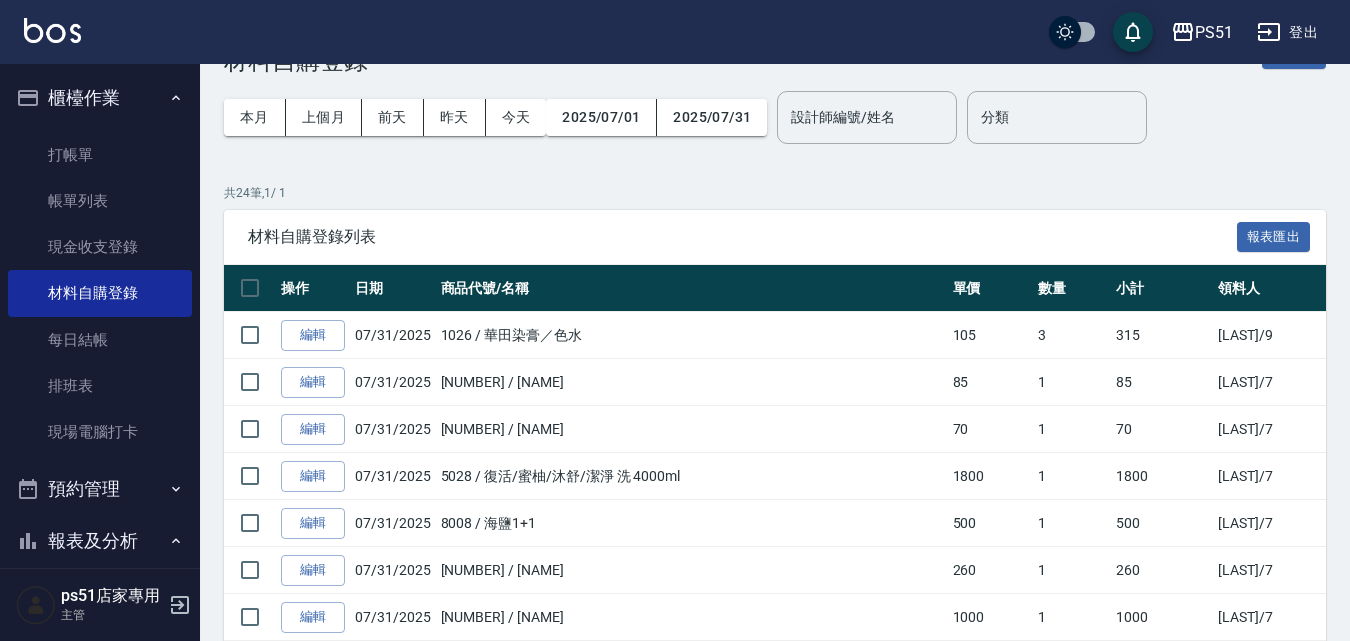 scroll, scrollTop: 0, scrollLeft: 0, axis: both 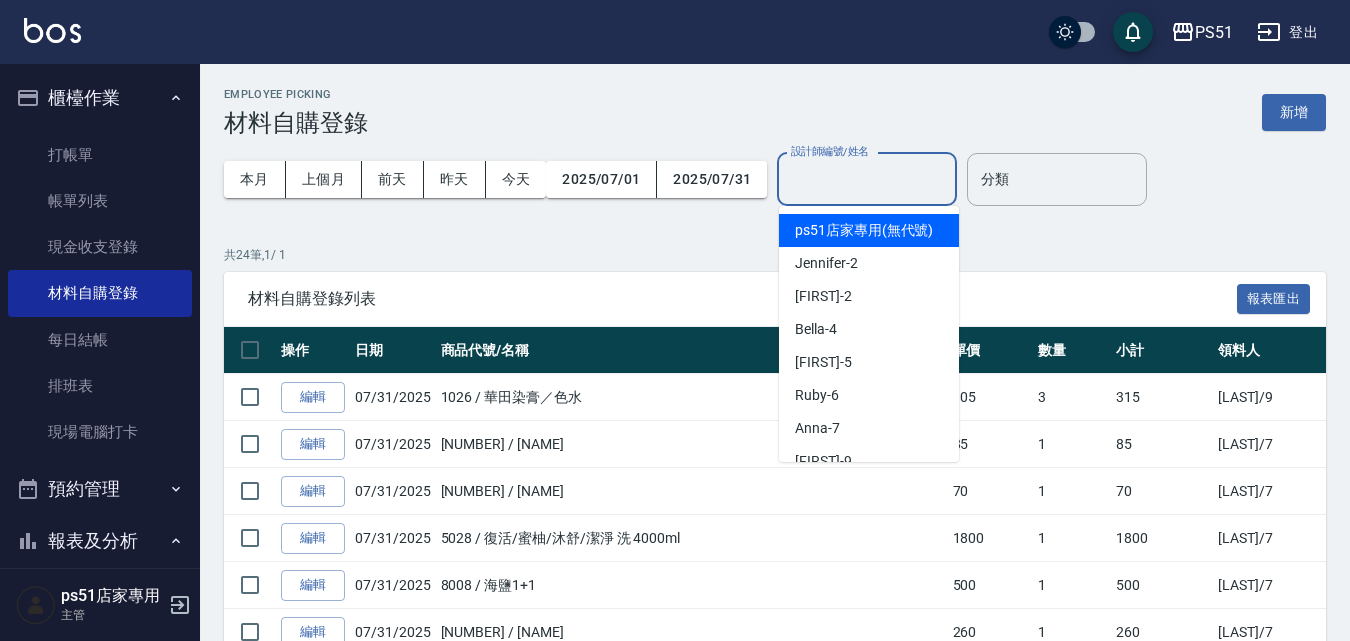 click on "設計師編號/姓名" at bounding box center (867, 179) 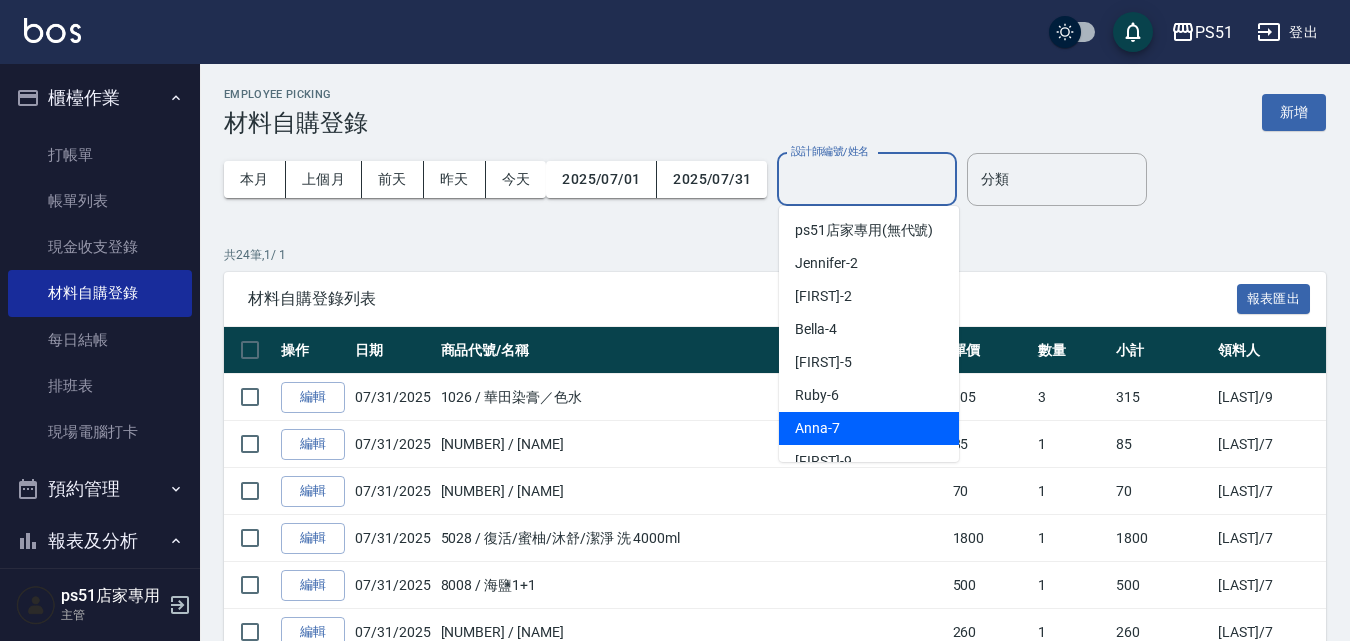 click on "[FIRST] -7" at bounding box center (817, 428) 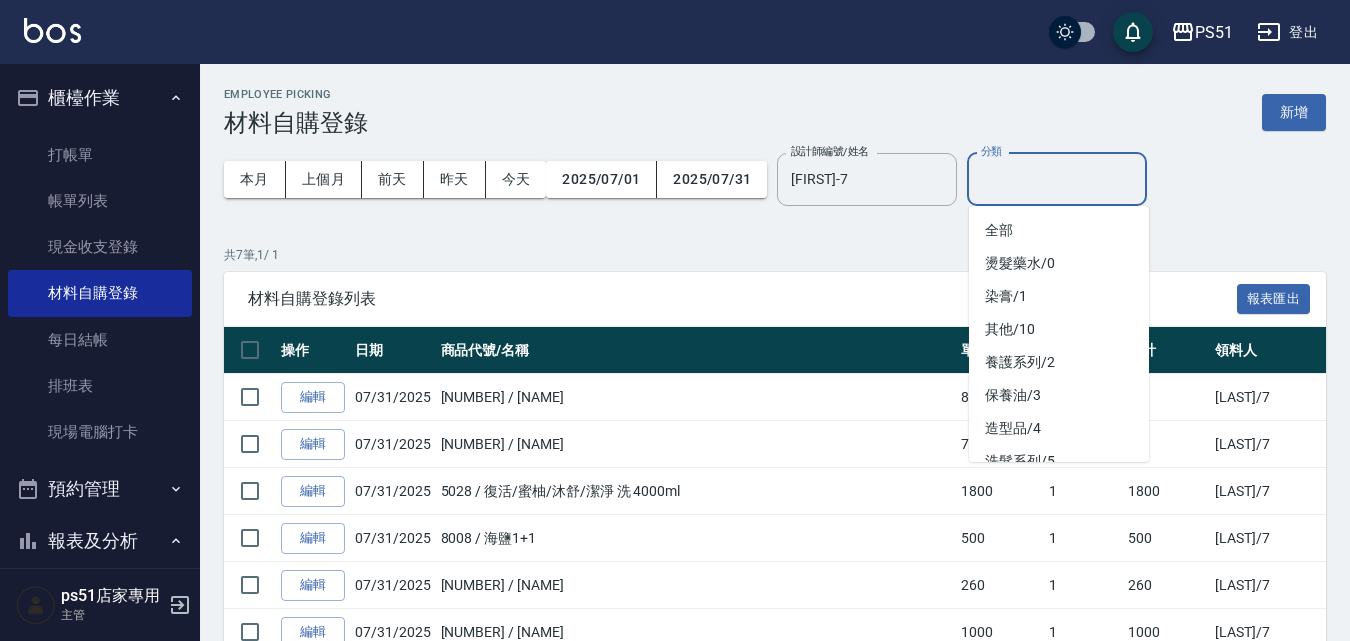 click on "分類" at bounding box center [1057, 179] 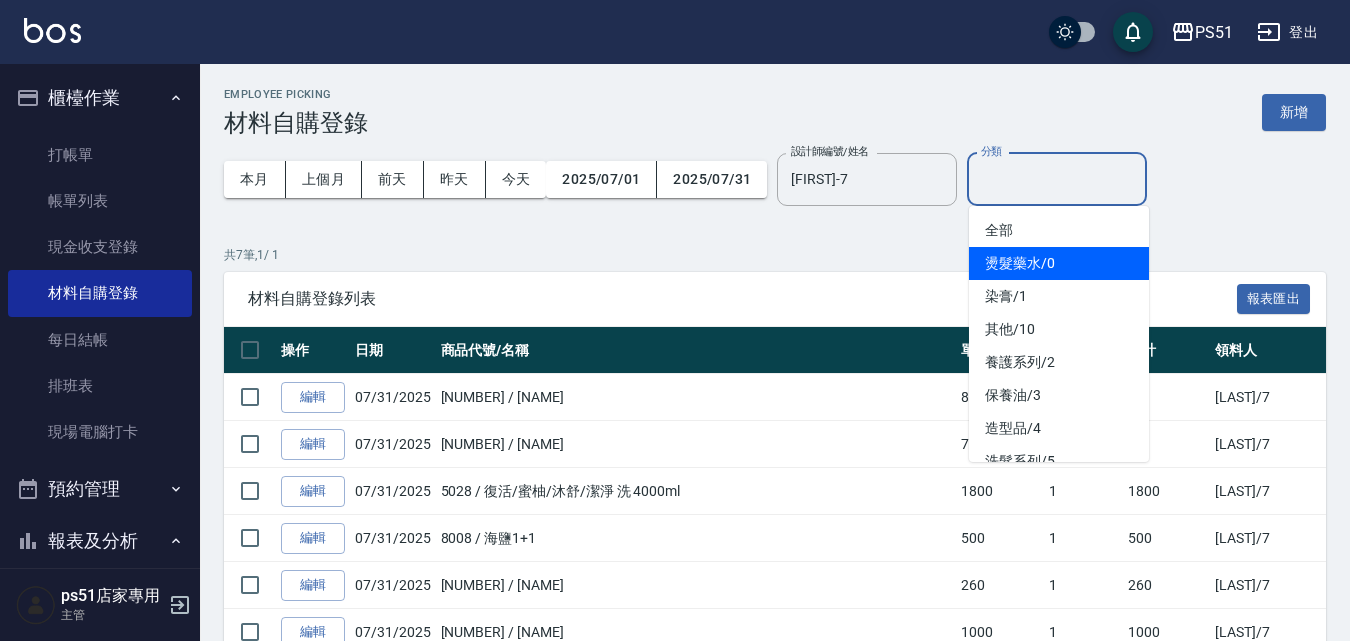 click on "本月 上個月 前天 昨天 今天 [DATE] [DATE] 設計師編號/姓名 [FIRST]-7 設計師編號/姓名 分類 分類" at bounding box center (775, 179) 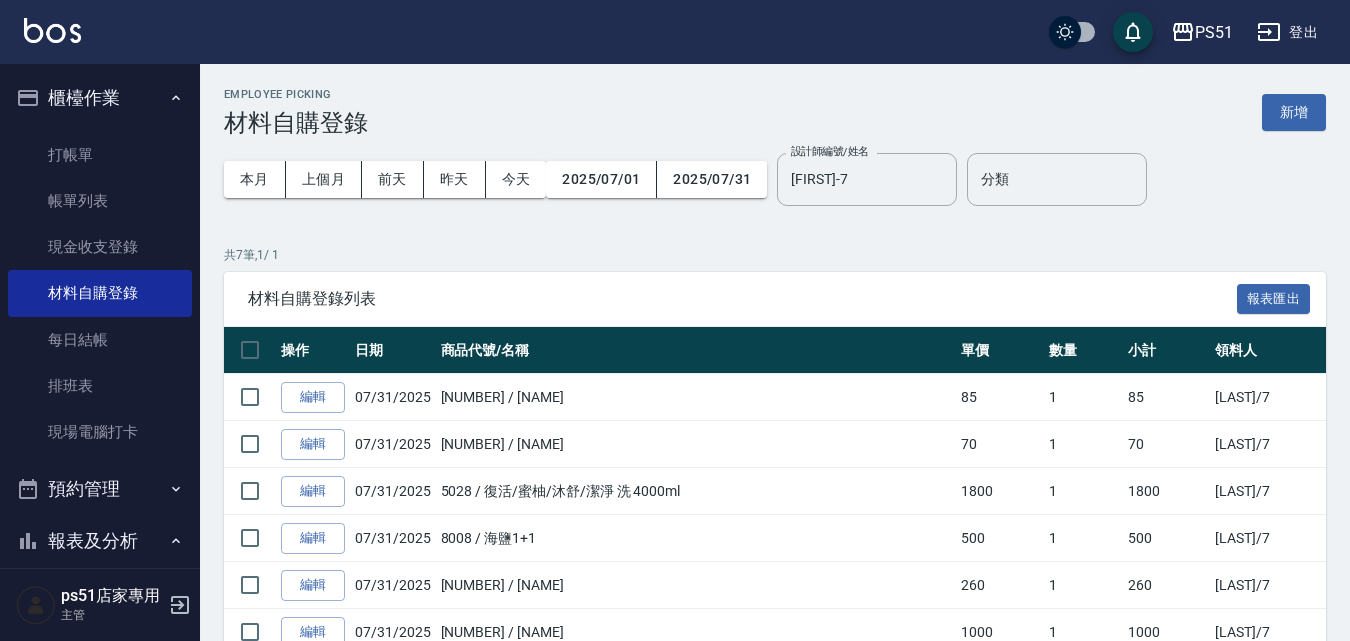 scroll, scrollTop: 166, scrollLeft: 0, axis: vertical 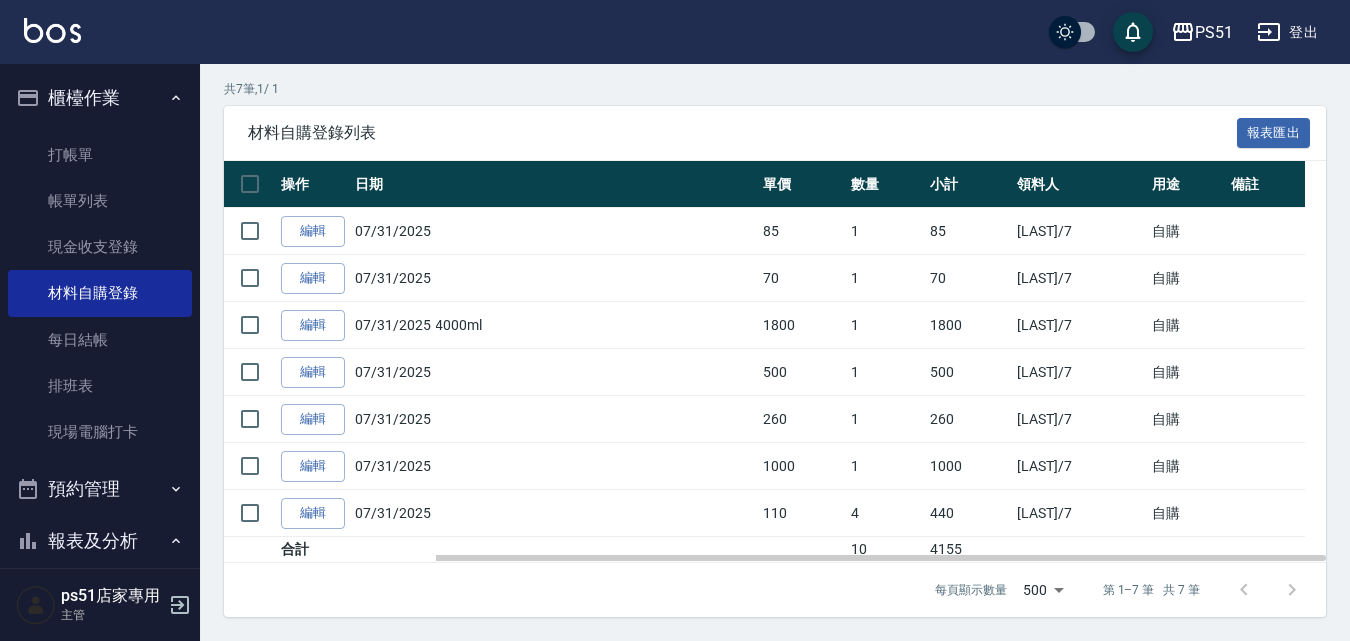 drag, startPoint x: 1001, startPoint y: 548, endPoint x: 1032, endPoint y: 476, distance: 78.39005 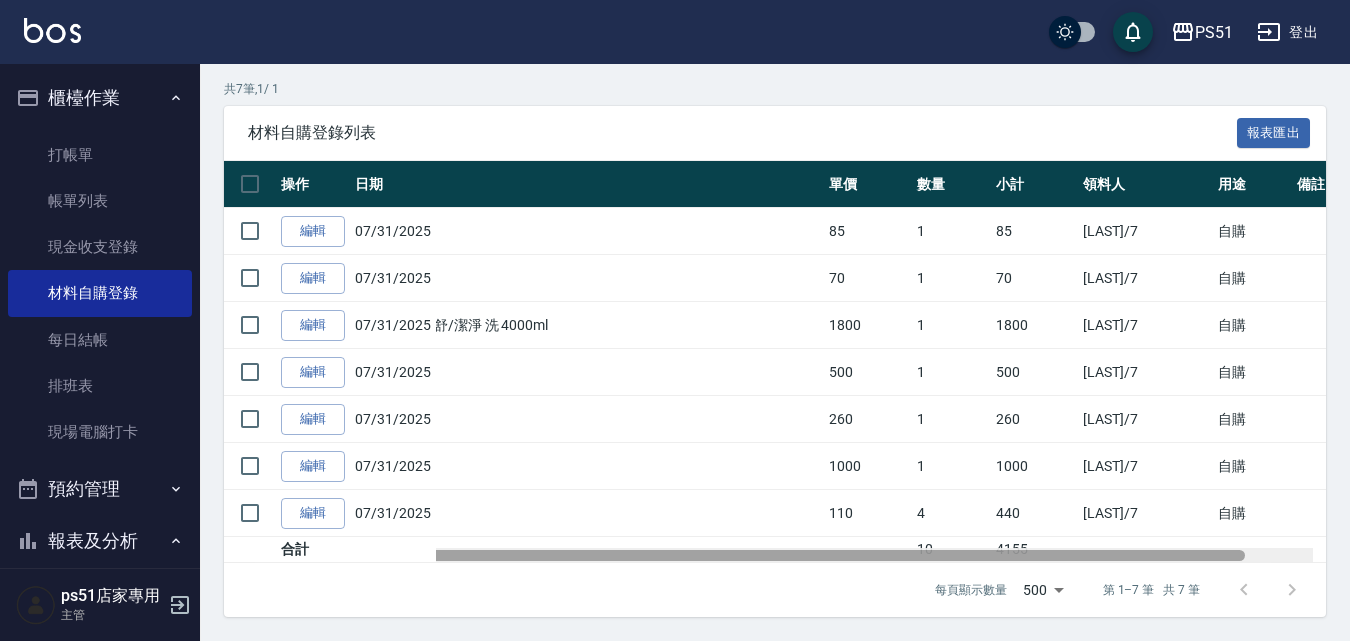 scroll, scrollTop: 0, scrollLeft: 0, axis: both 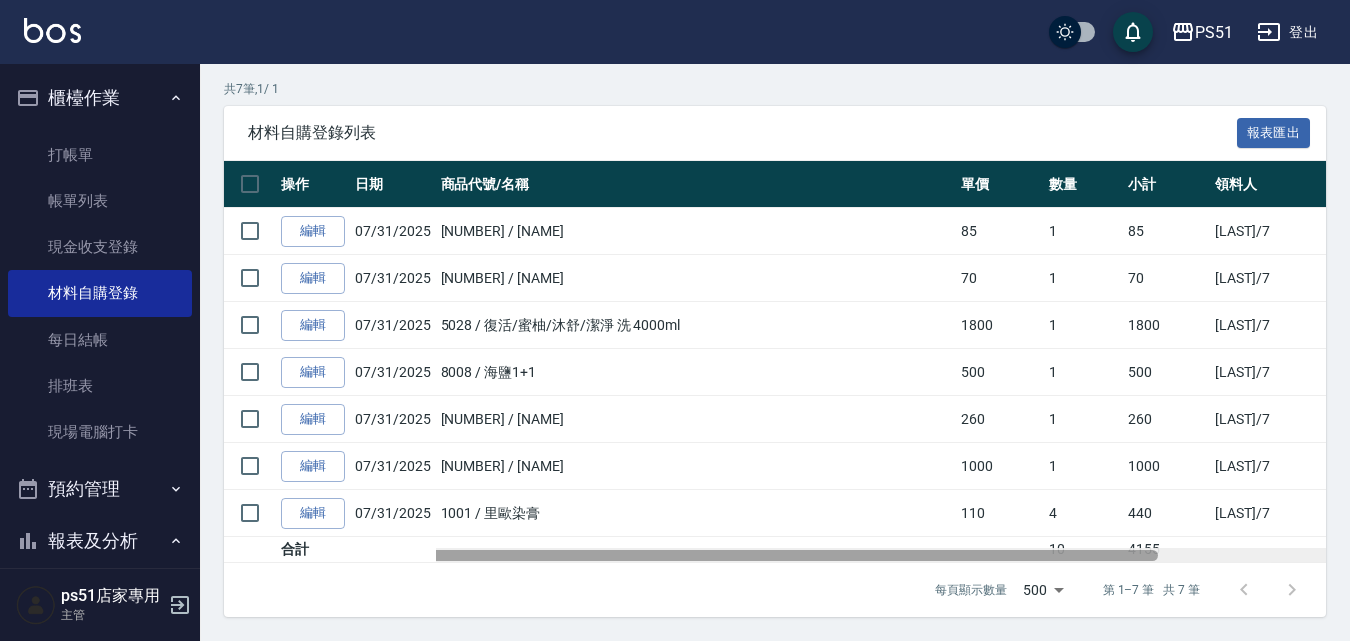 drag, startPoint x: 887, startPoint y: 554, endPoint x: 681, endPoint y: 567, distance: 206.40979 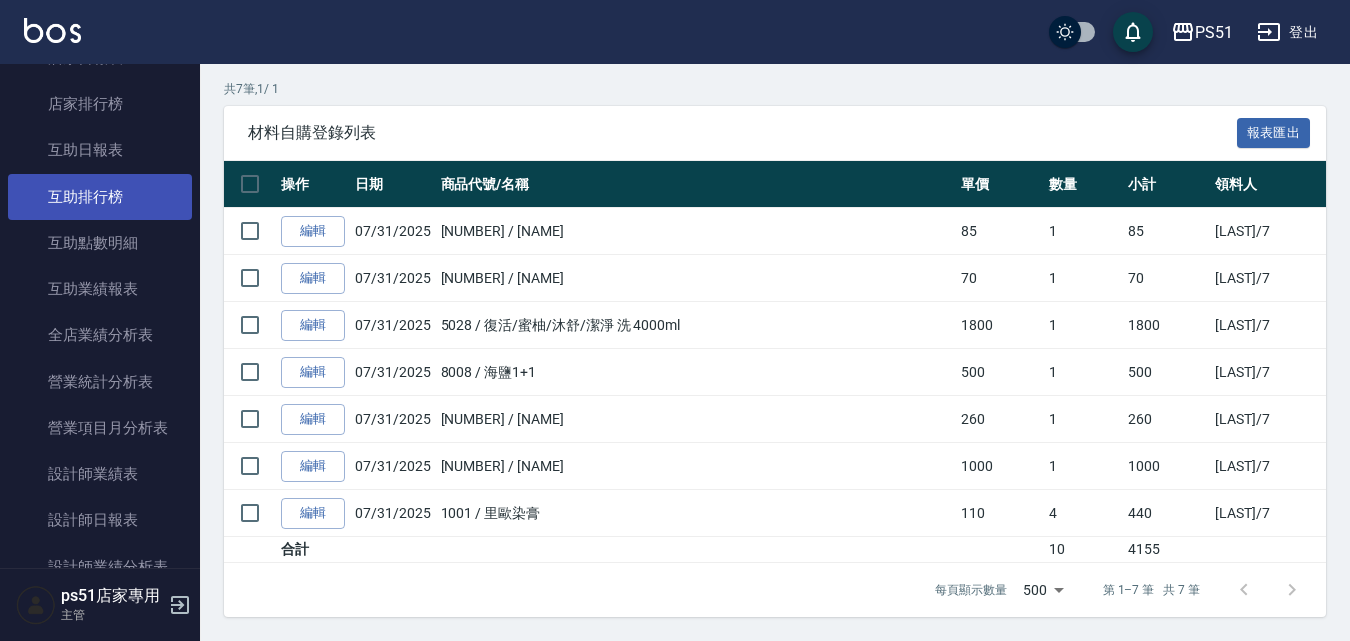 scroll, scrollTop: 700, scrollLeft: 0, axis: vertical 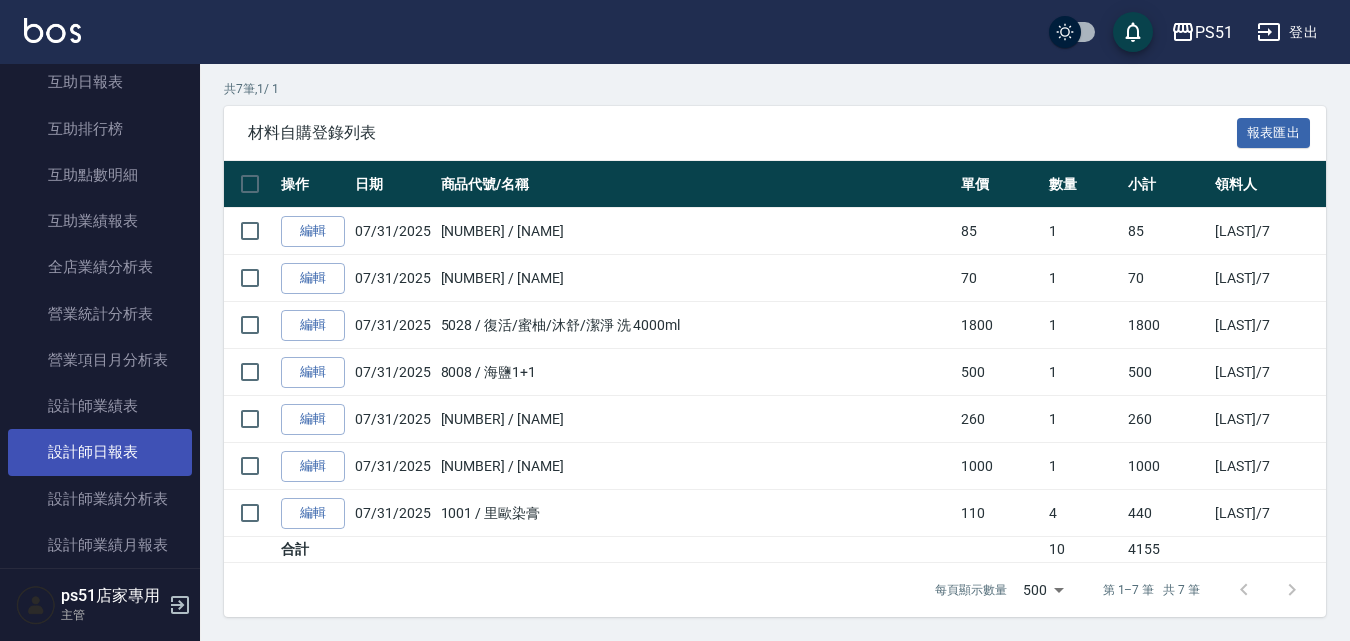 click on "設計師日報表" at bounding box center [100, 452] 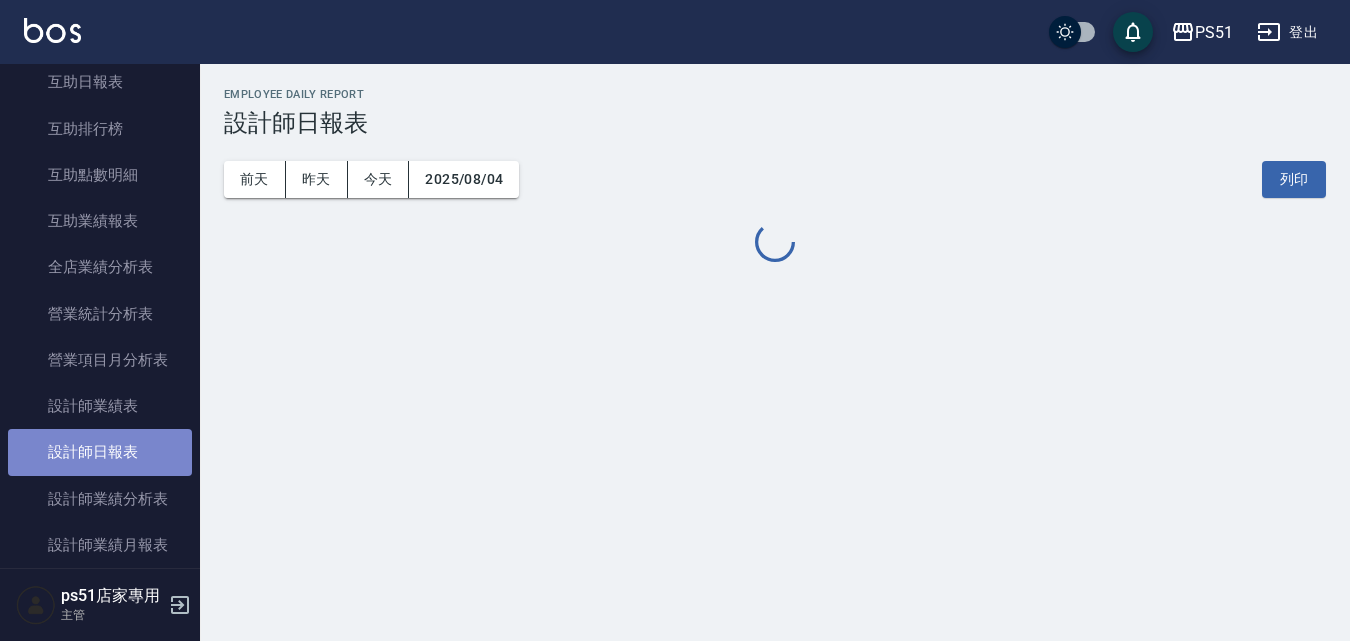 scroll, scrollTop: 0, scrollLeft: 0, axis: both 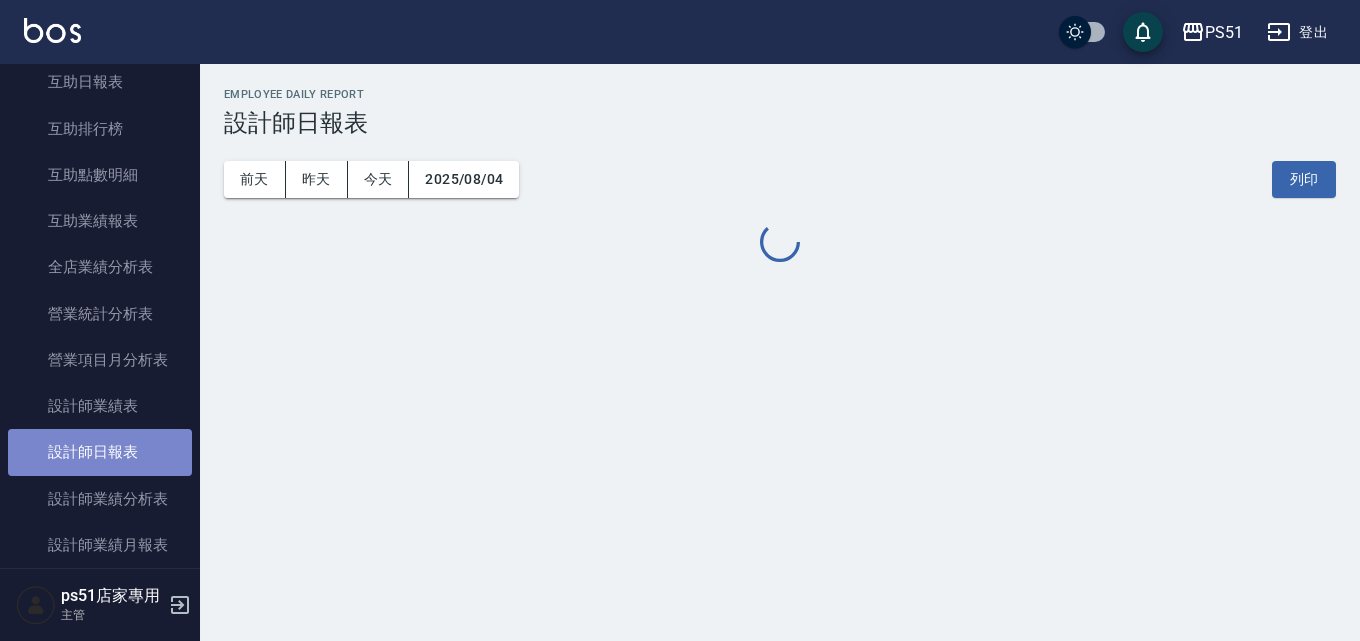 click on "設計師日報表" at bounding box center [100, 452] 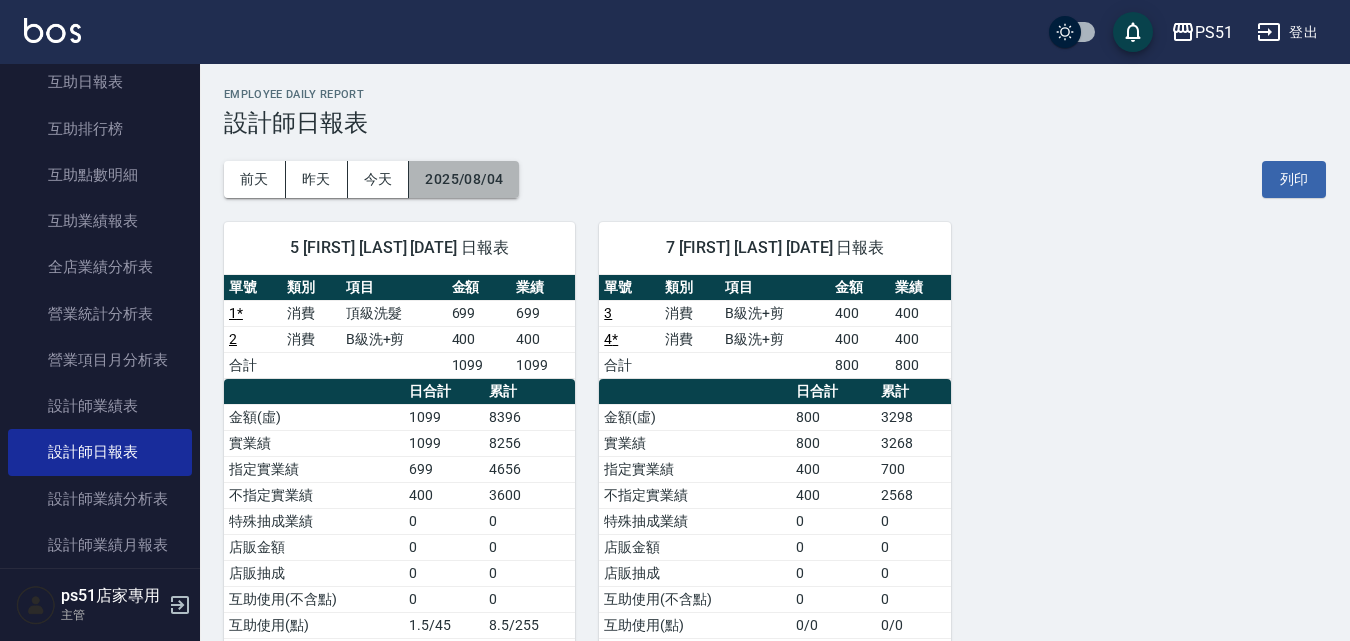 click on "2025/08/04" at bounding box center [464, 179] 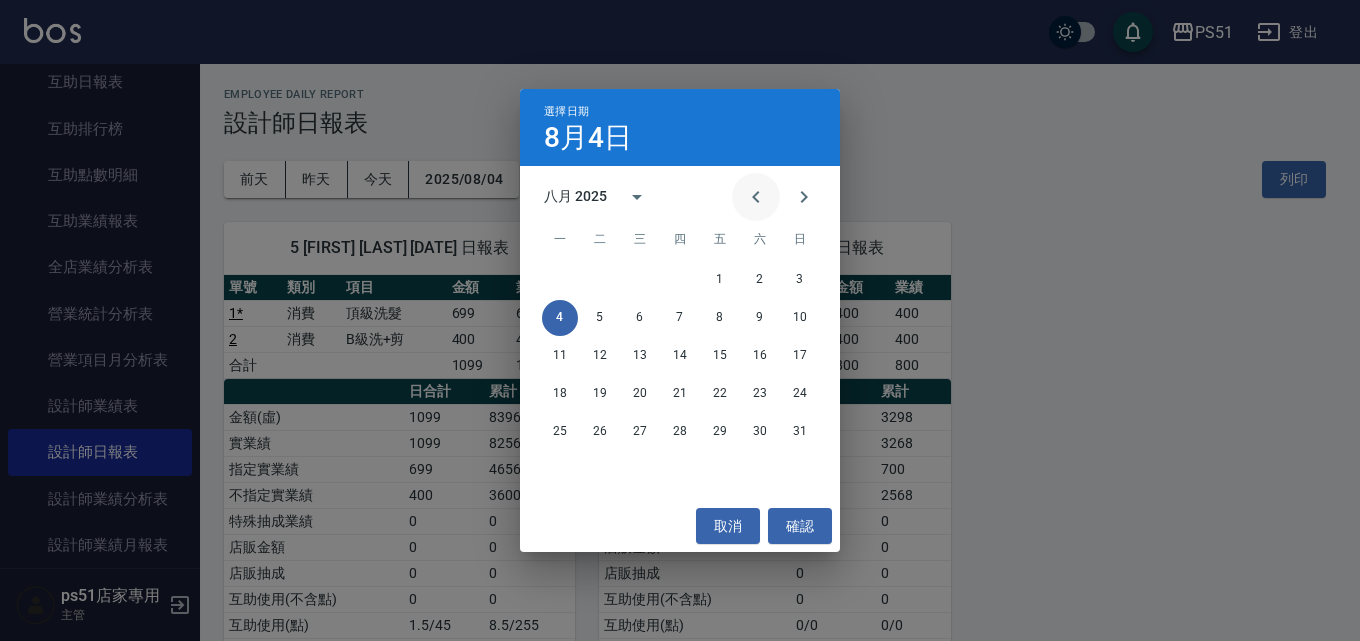 click 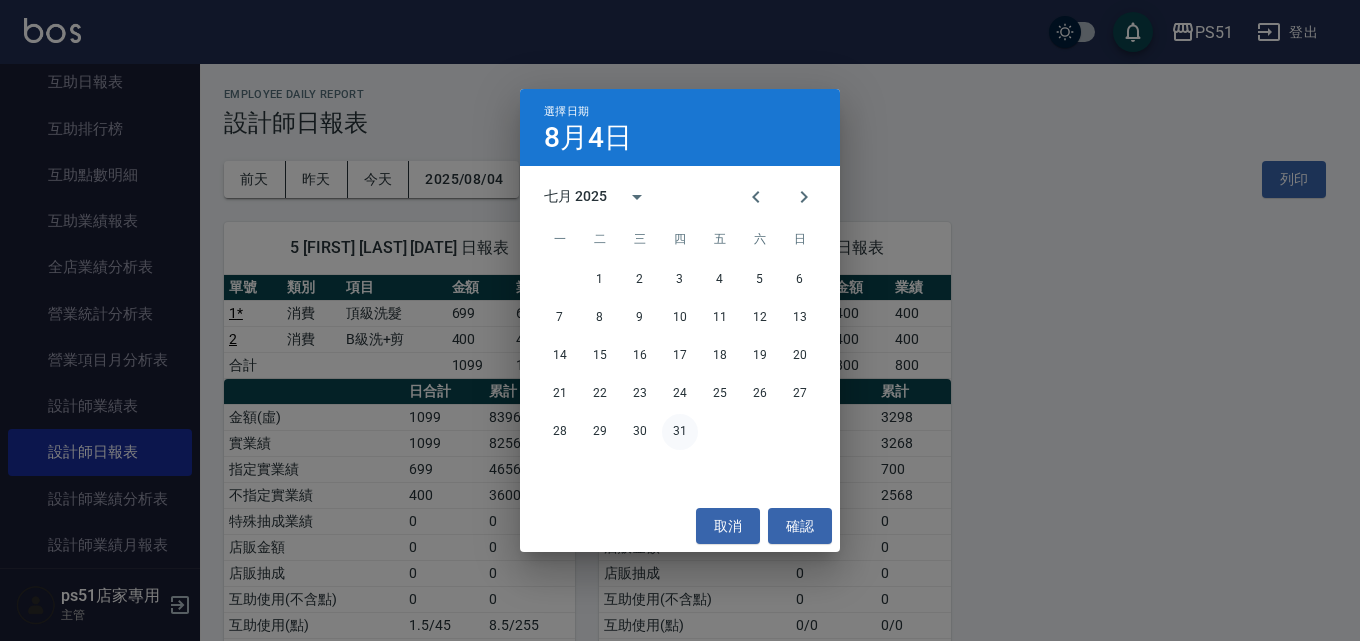 click on "31" at bounding box center [680, 432] 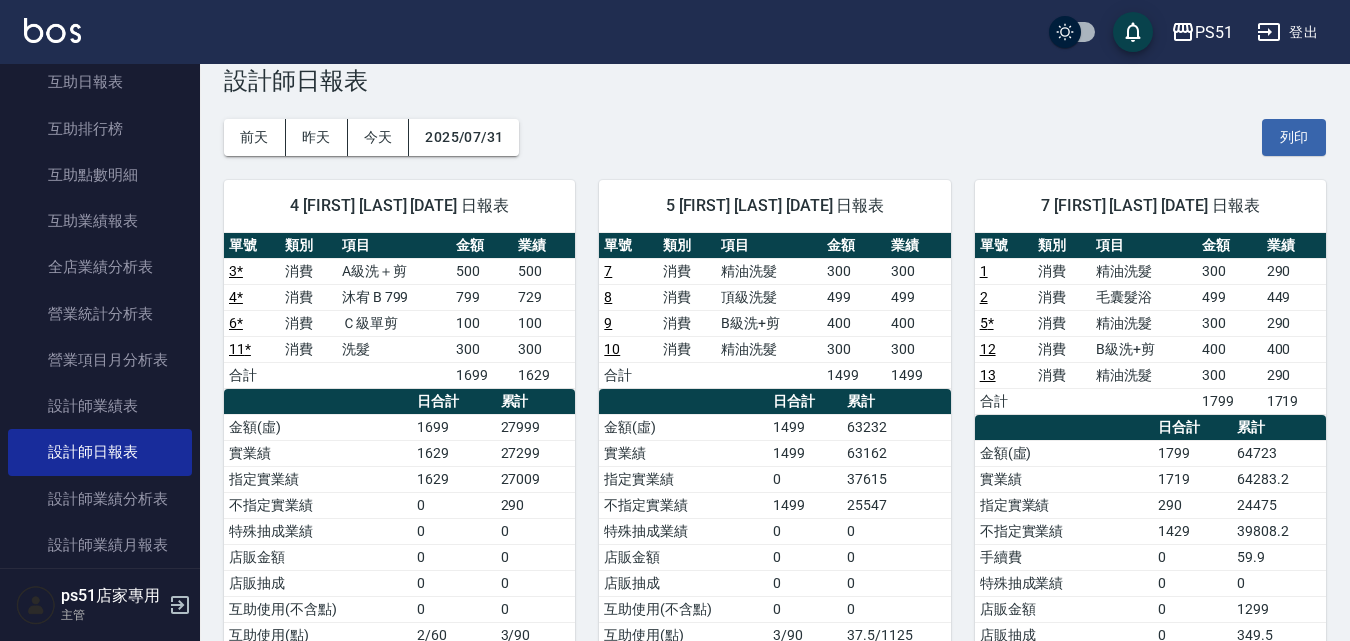 scroll, scrollTop: 0, scrollLeft: 0, axis: both 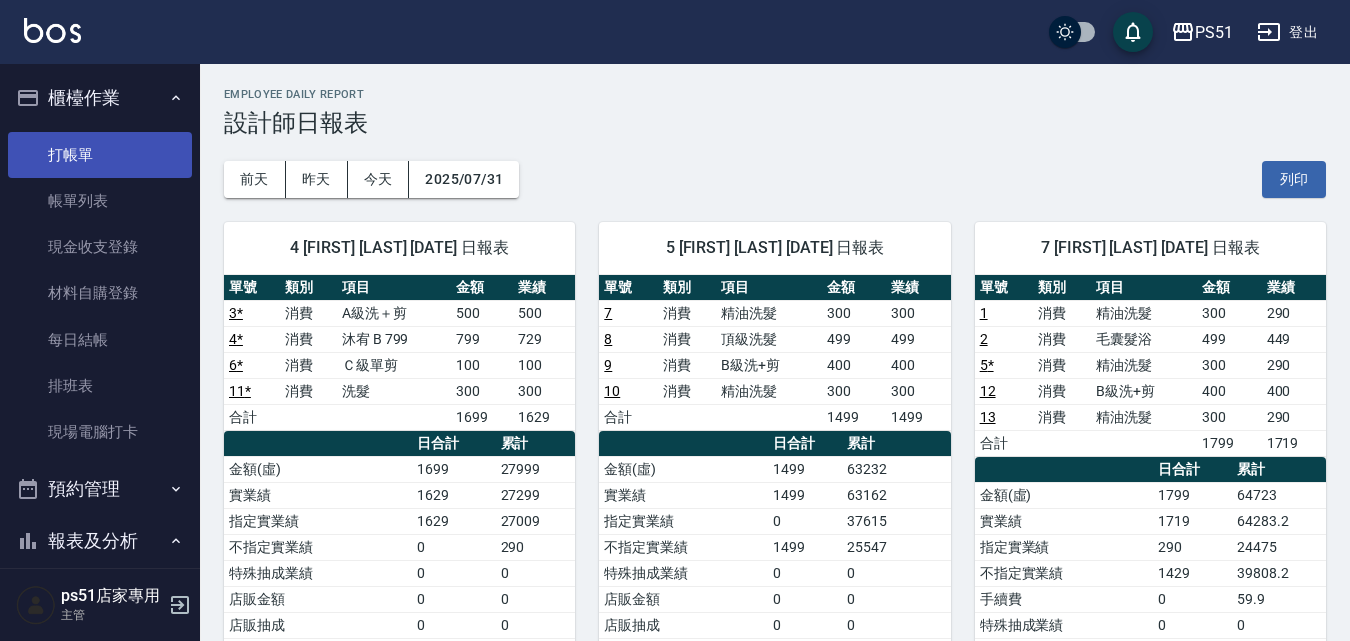 click on "打帳單" at bounding box center (100, 155) 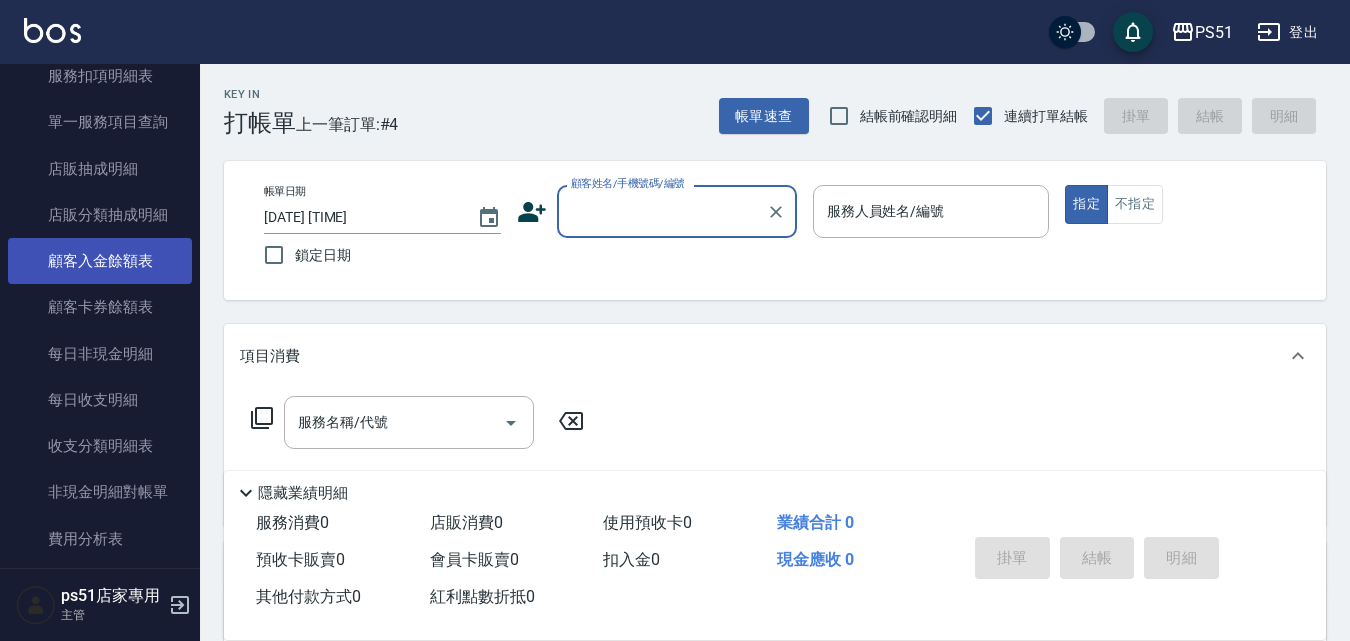 scroll, scrollTop: 1167, scrollLeft: 0, axis: vertical 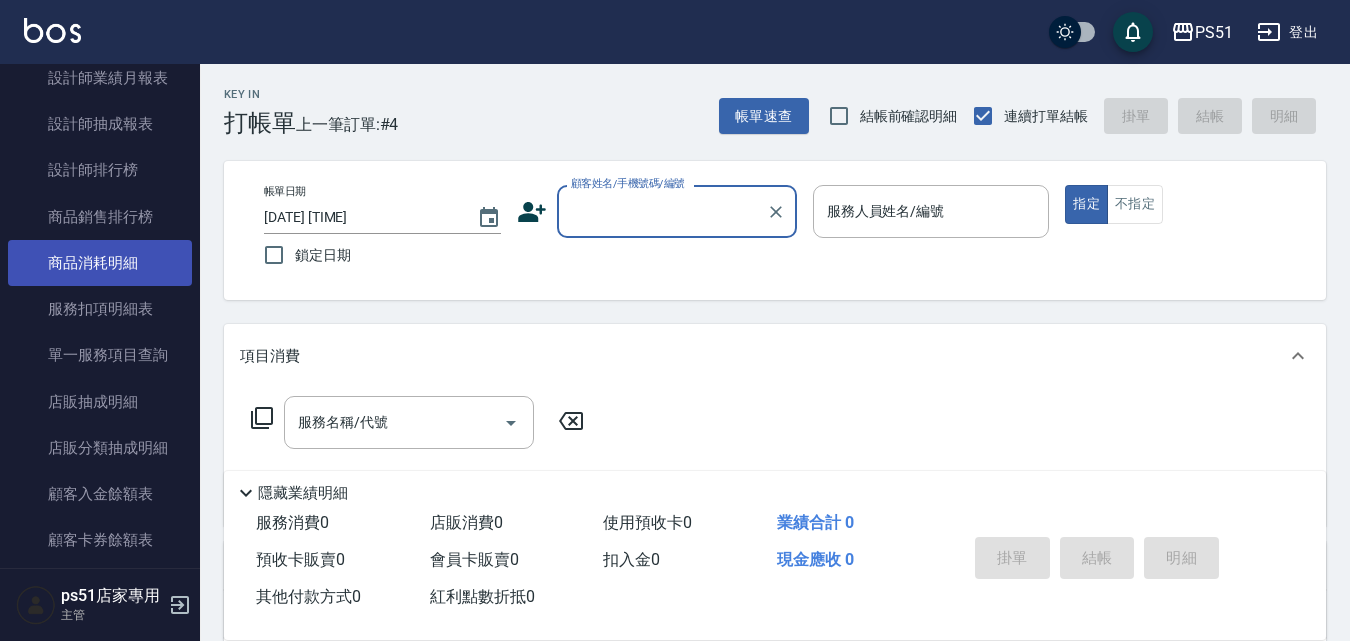 click on "商品消耗明細" at bounding box center [100, 263] 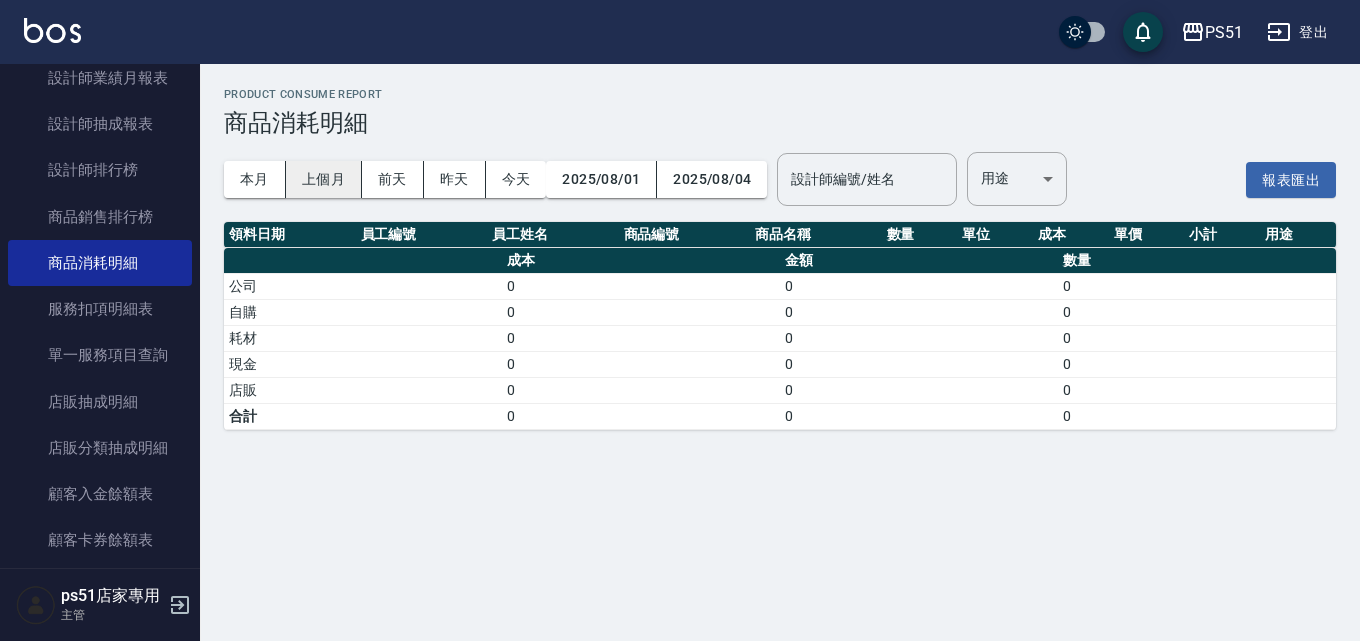 click on "上個月" at bounding box center [324, 179] 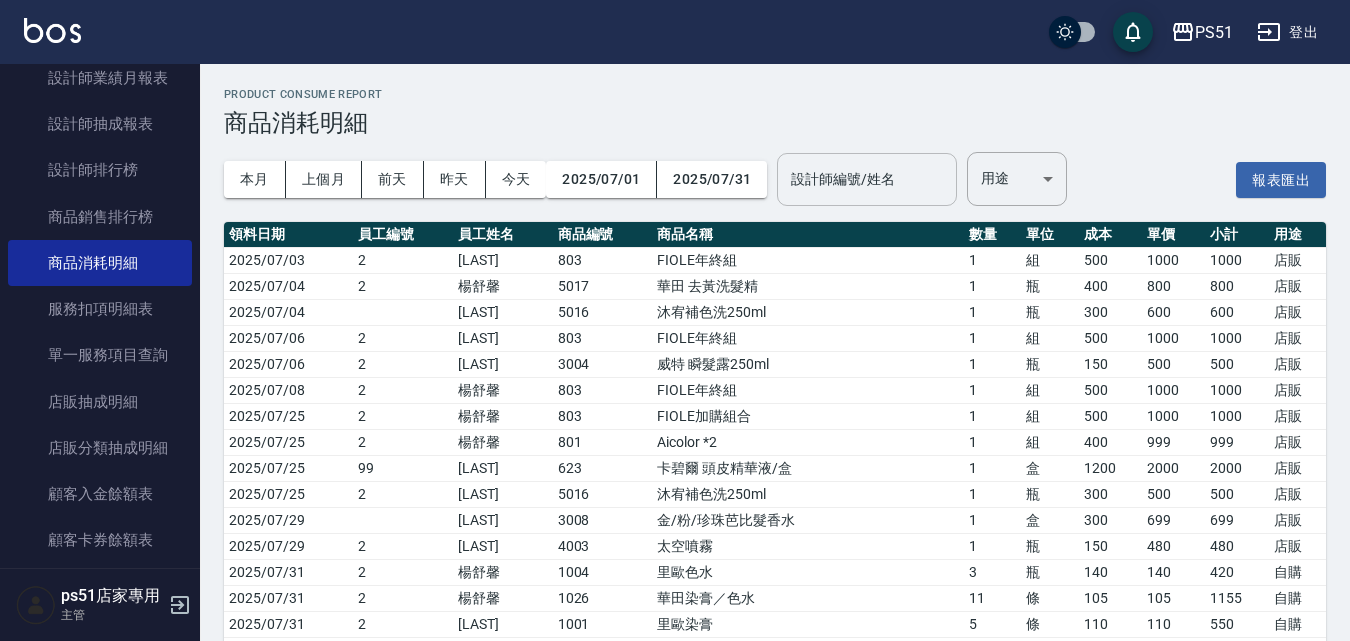 click on "設計師編號/姓名" at bounding box center (867, 179) 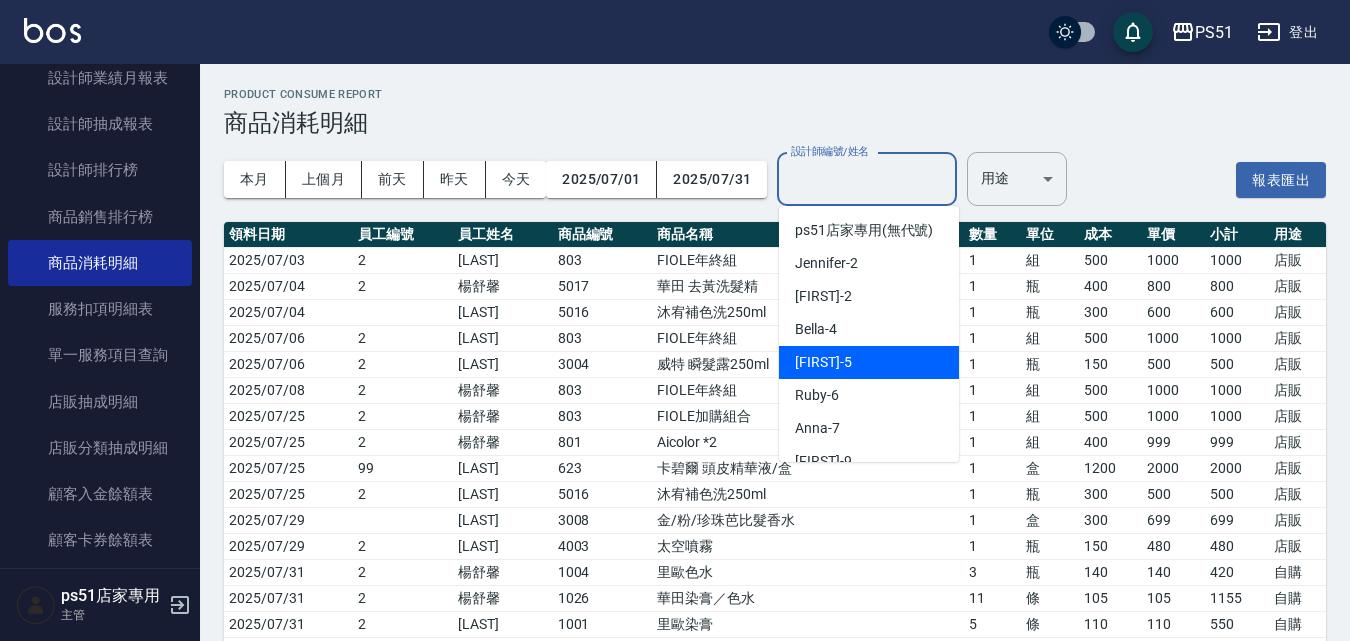 click on "[FIRST] -5" at bounding box center (869, 362) 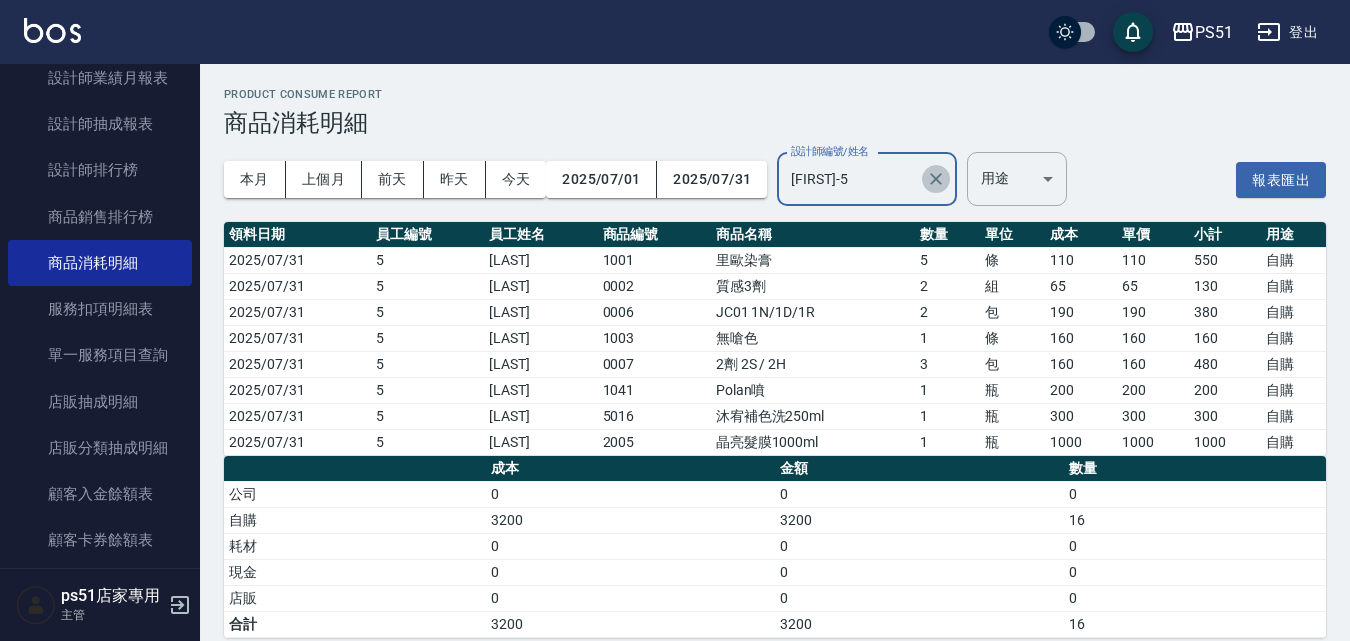 click 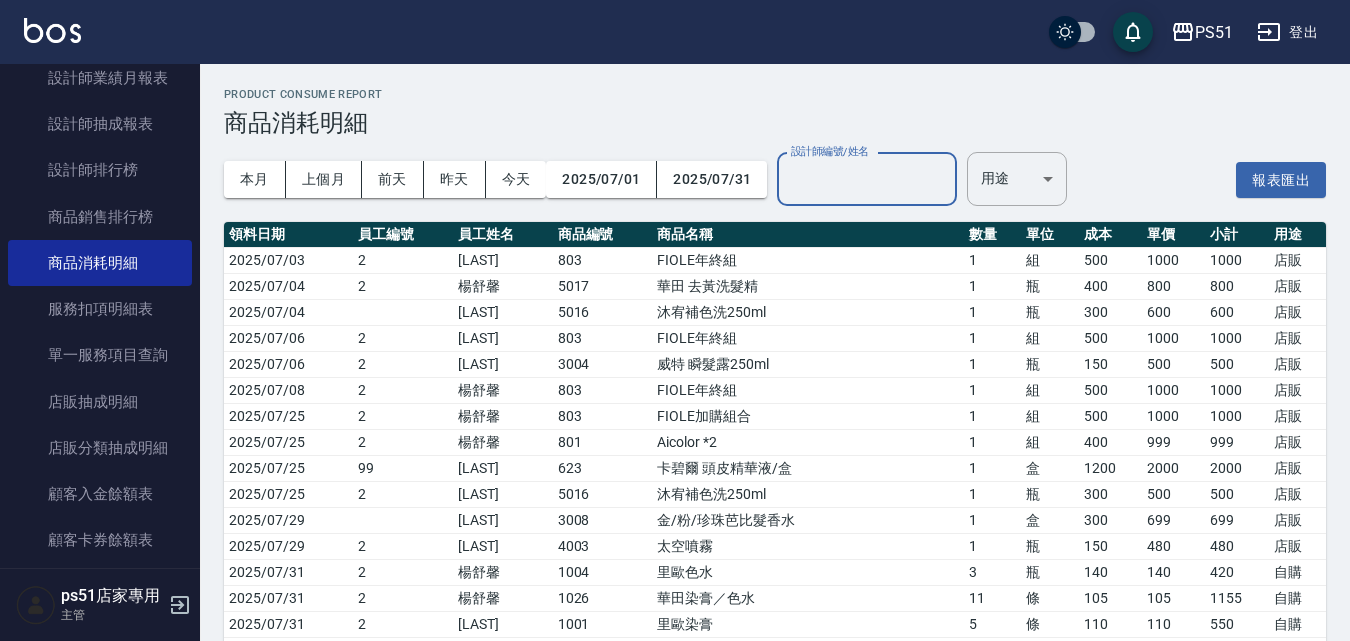 click on "設計師編號/姓名" at bounding box center [867, 179] 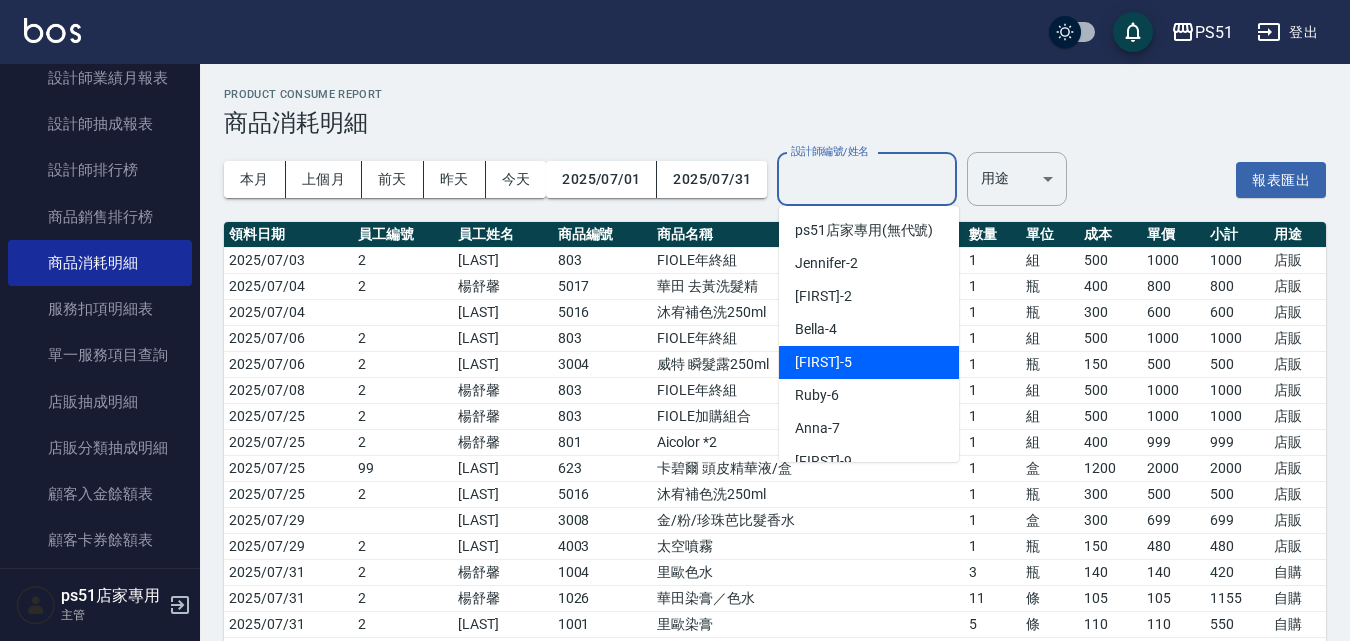 click on "[FIRST] -5" at bounding box center (869, 362) 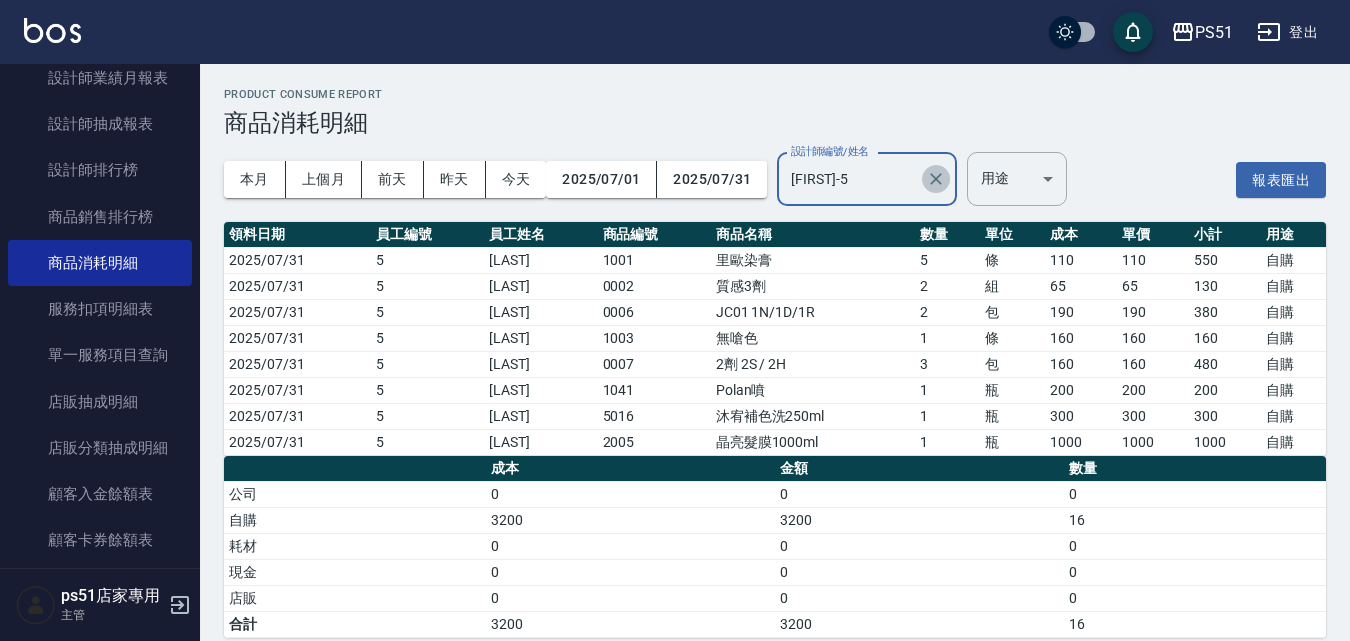 click at bounding box center (936, 179) 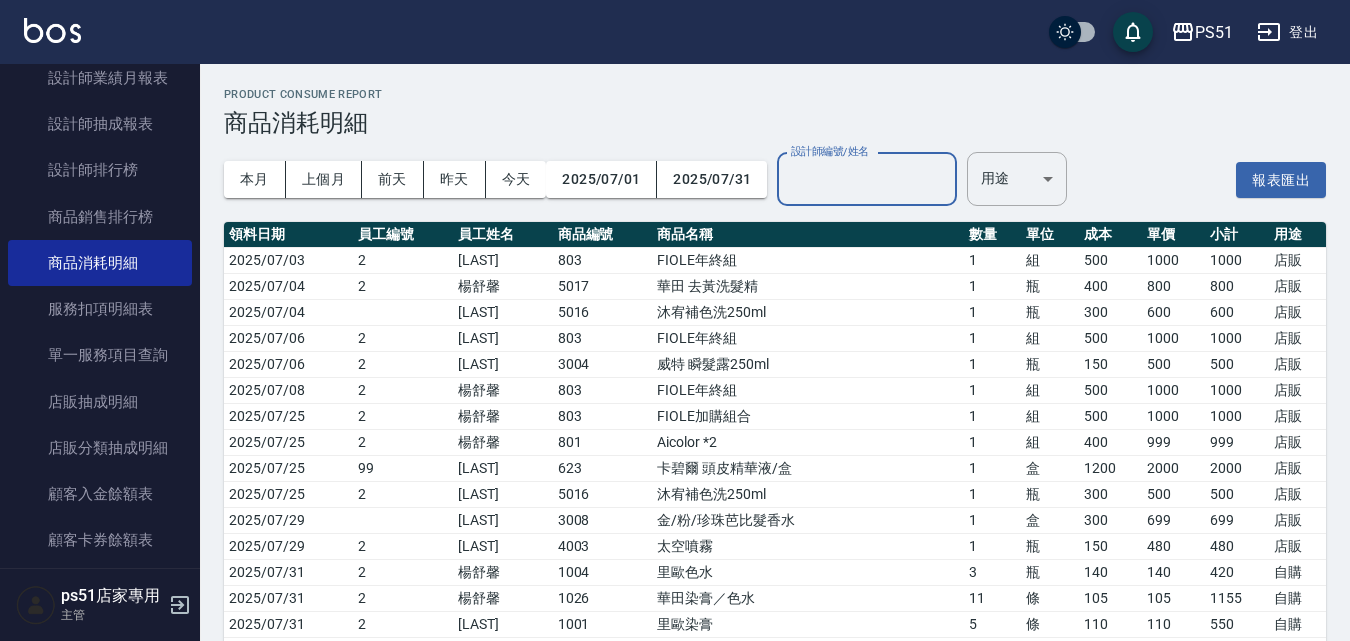 click on "設計師編號/姓名" at bounding box center [867, 179] 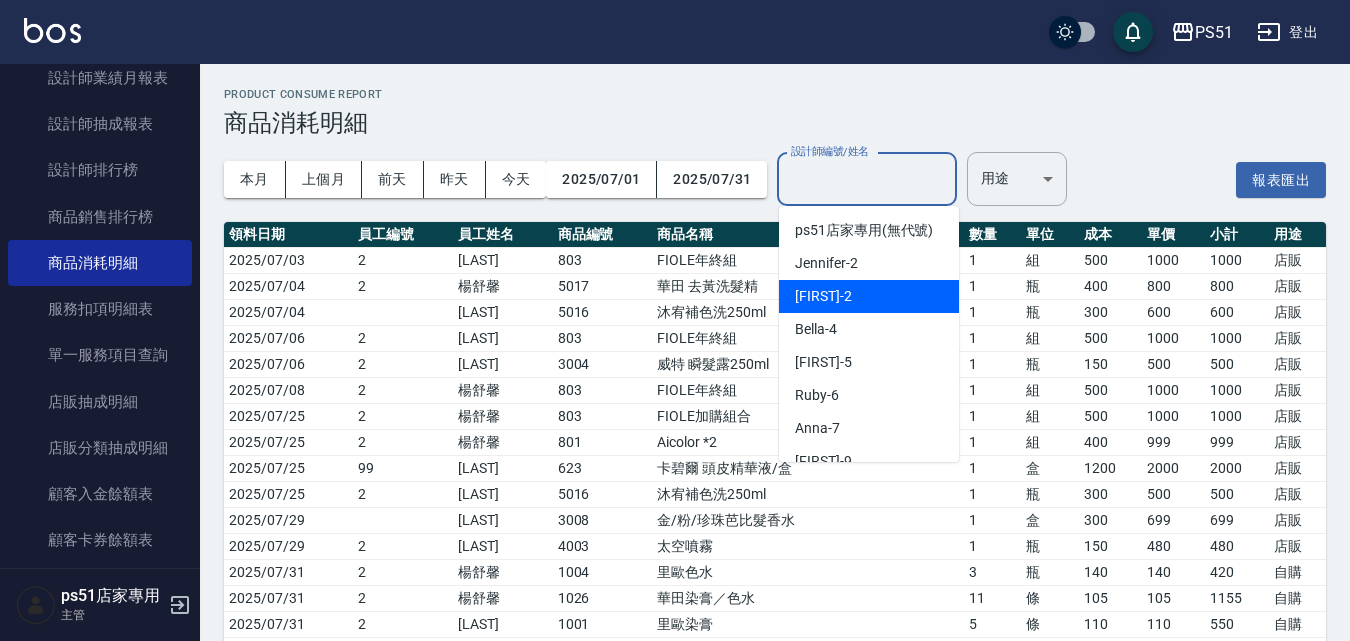 click on "[FIRST] -2" at bounding box center [823, 296] 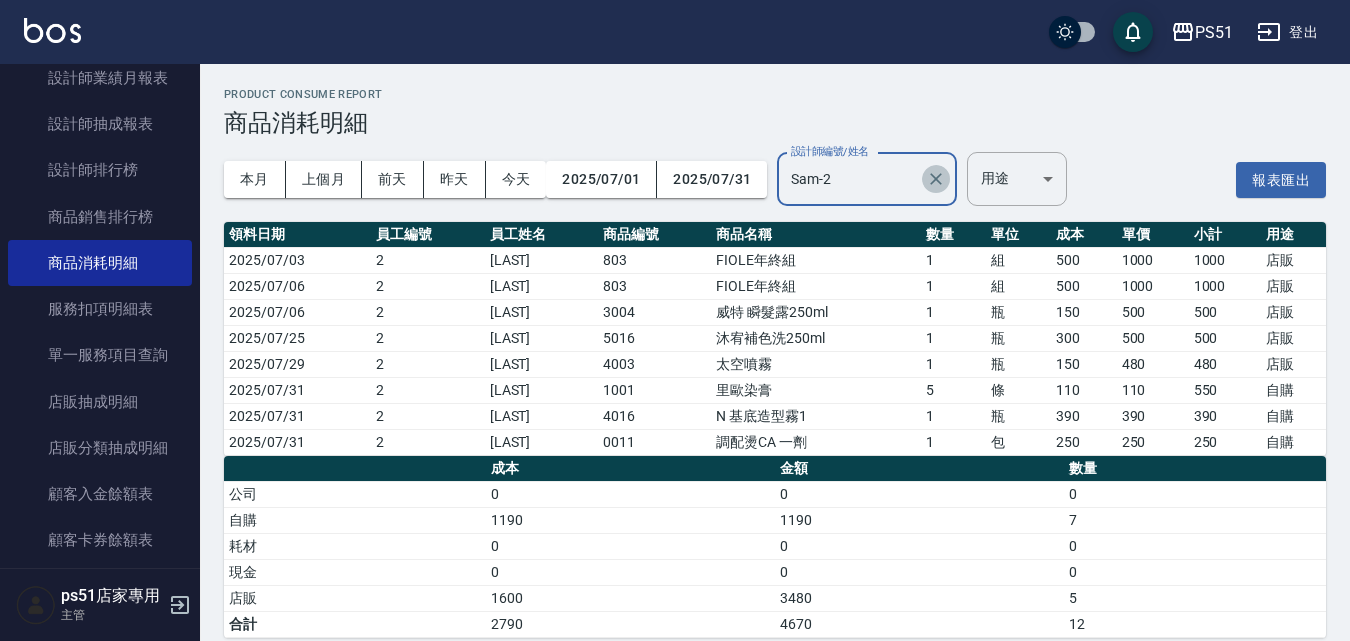 click at bounding box center (936, 179) 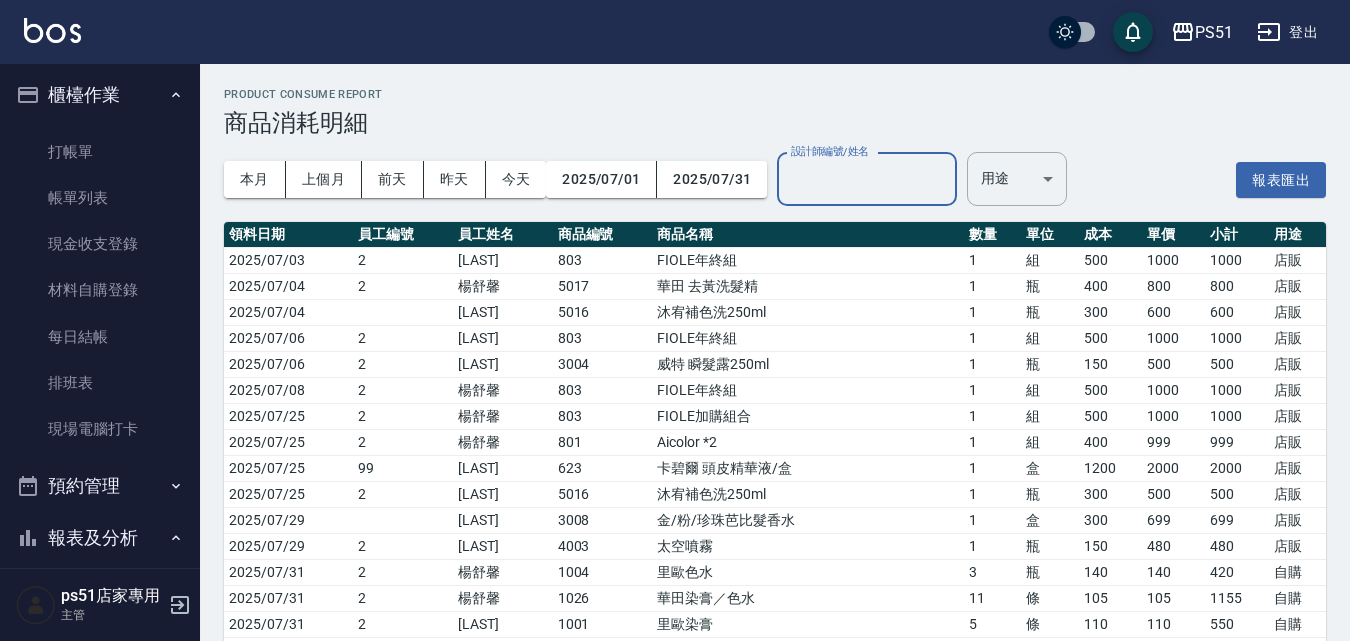 scroll, scrollTop: 0, scrollLeft: 0, axis: both 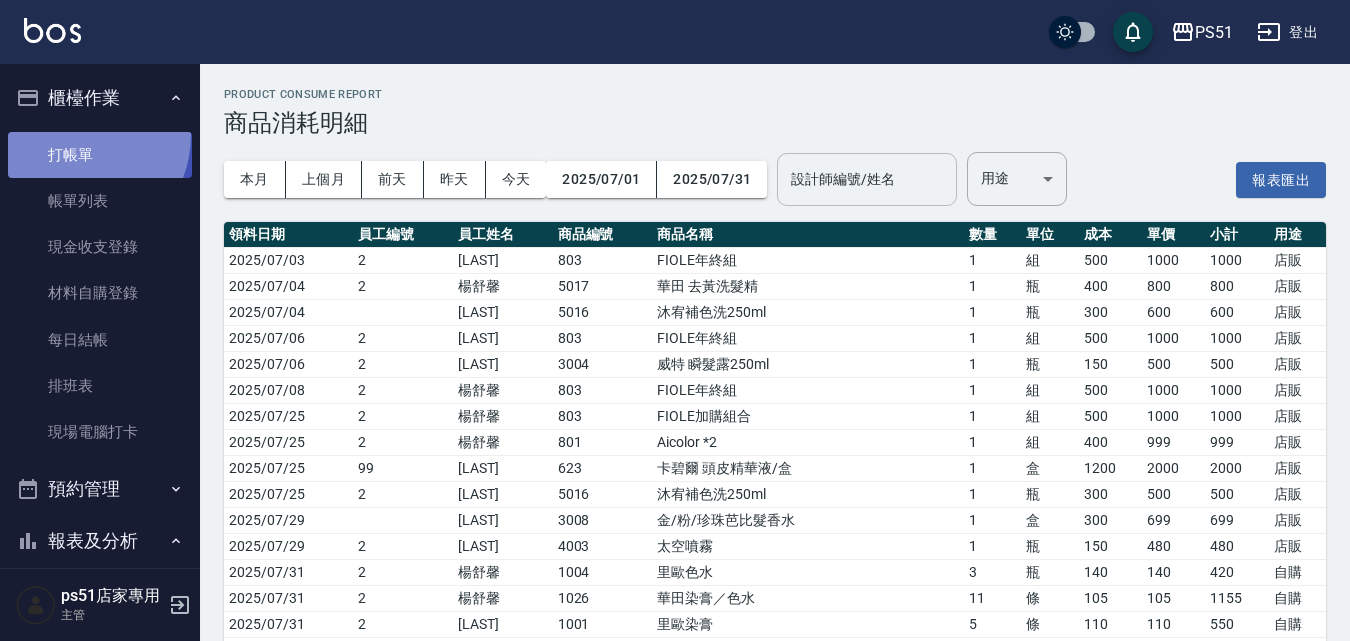 click on "打帳單" at bounding box center [100, 155] 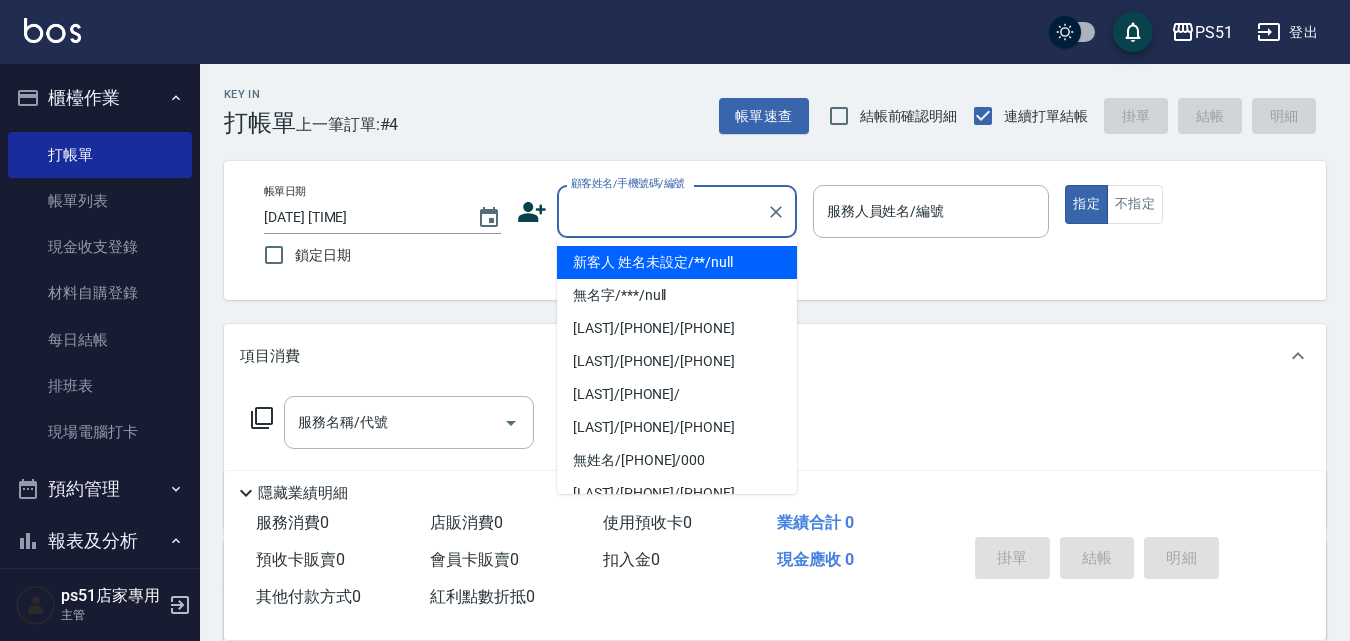 click on "顧客姓名/手機號碼/編號" at bounding box center (662, 211) 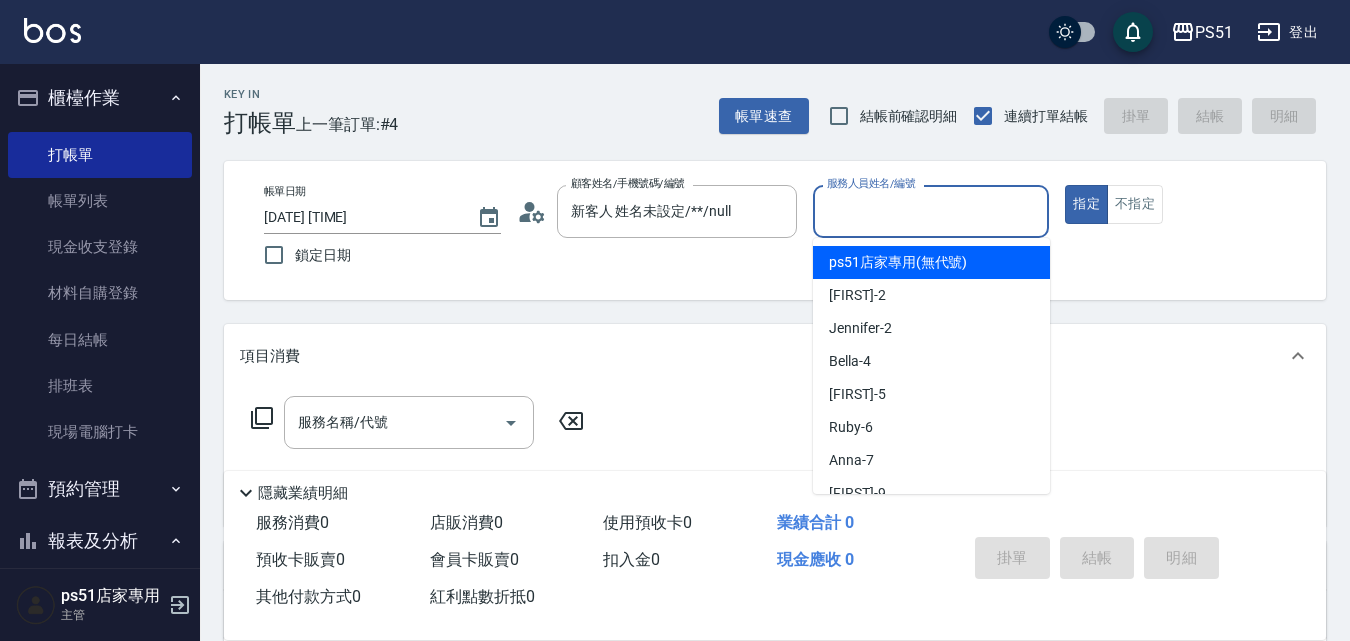 click on "服務人員姓名/編號" at bounding box center (931, 211) 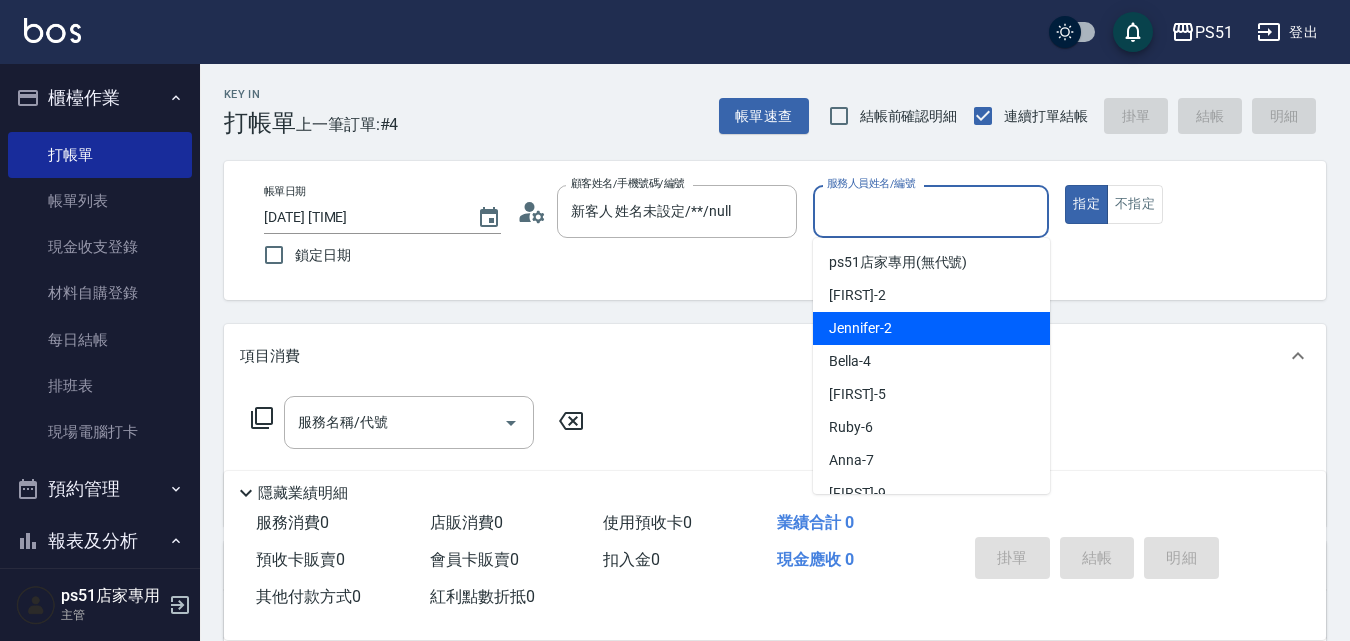 click on "[FIRST] -2" at bounding box center [931, 328] 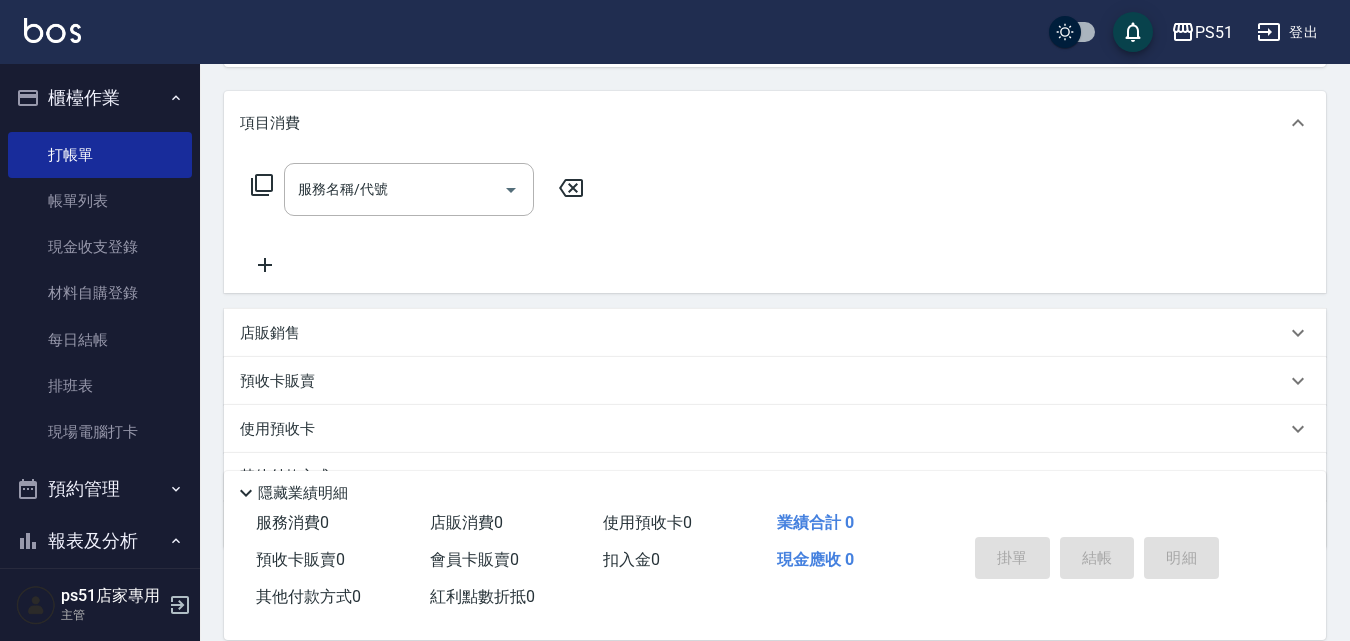 scroll, scrollTop: 0, scrollLeft: 0, axis: both 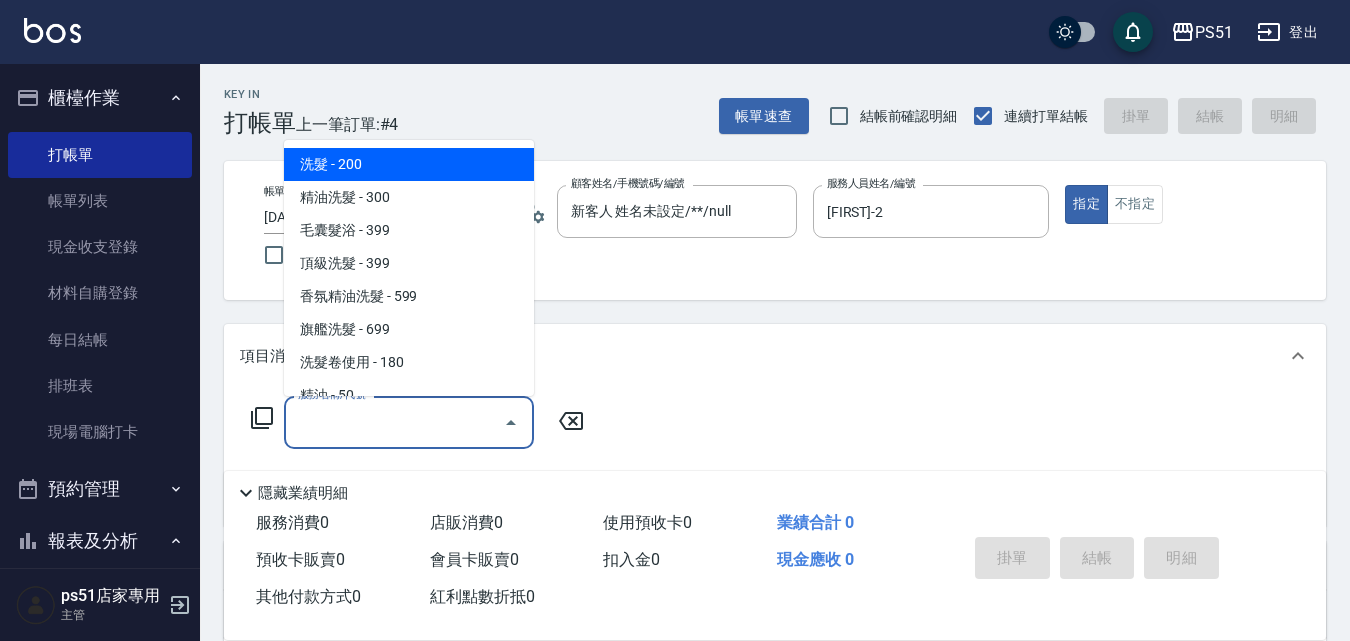 click on "服務名稱/代號" at bounding box center (394, 422) 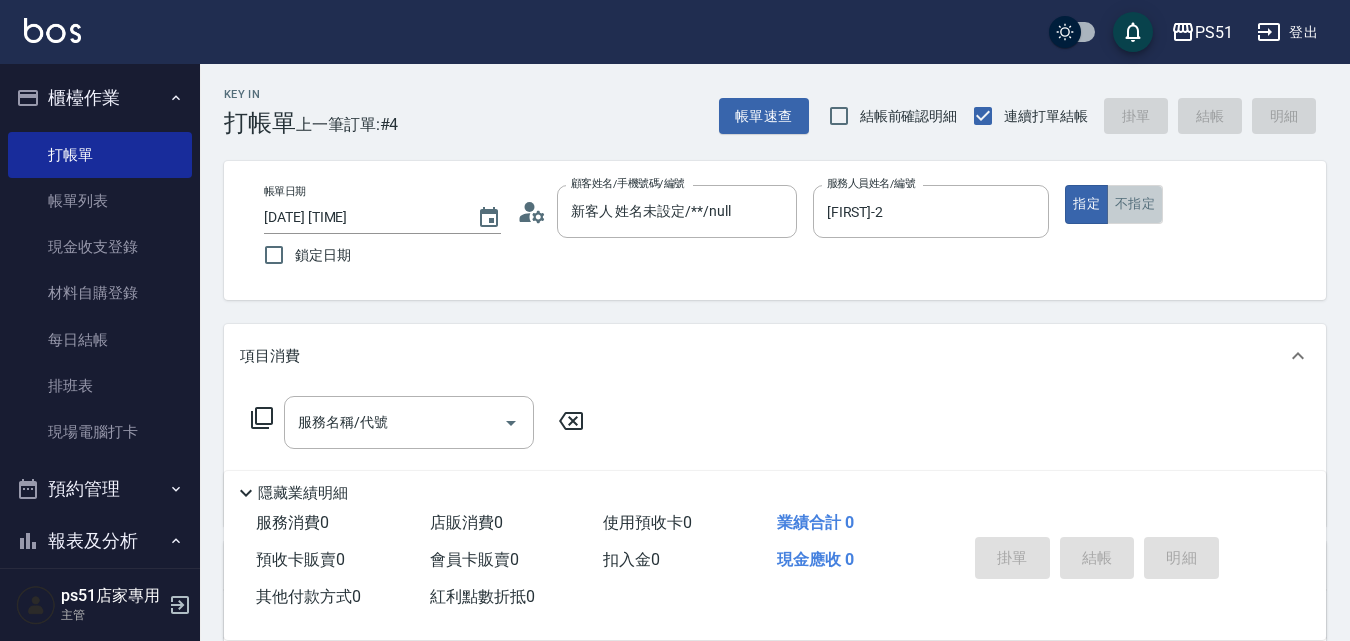 click on "不指定" at bounding box center (1135, 204) 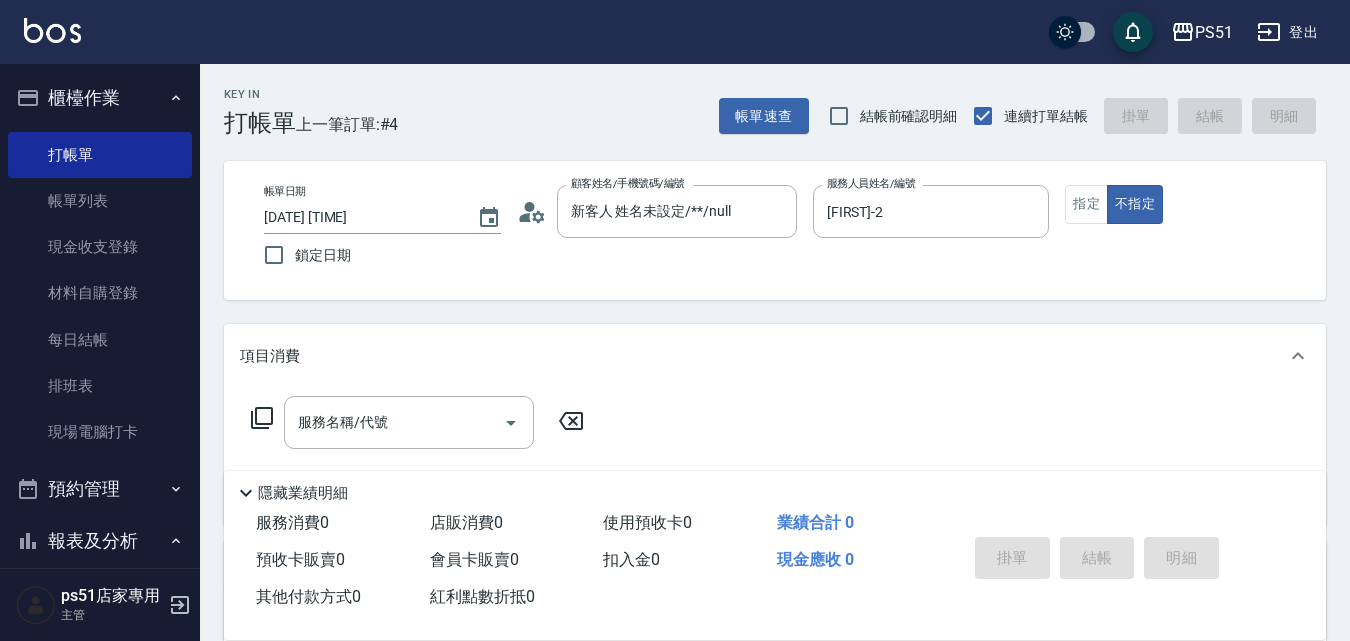 click 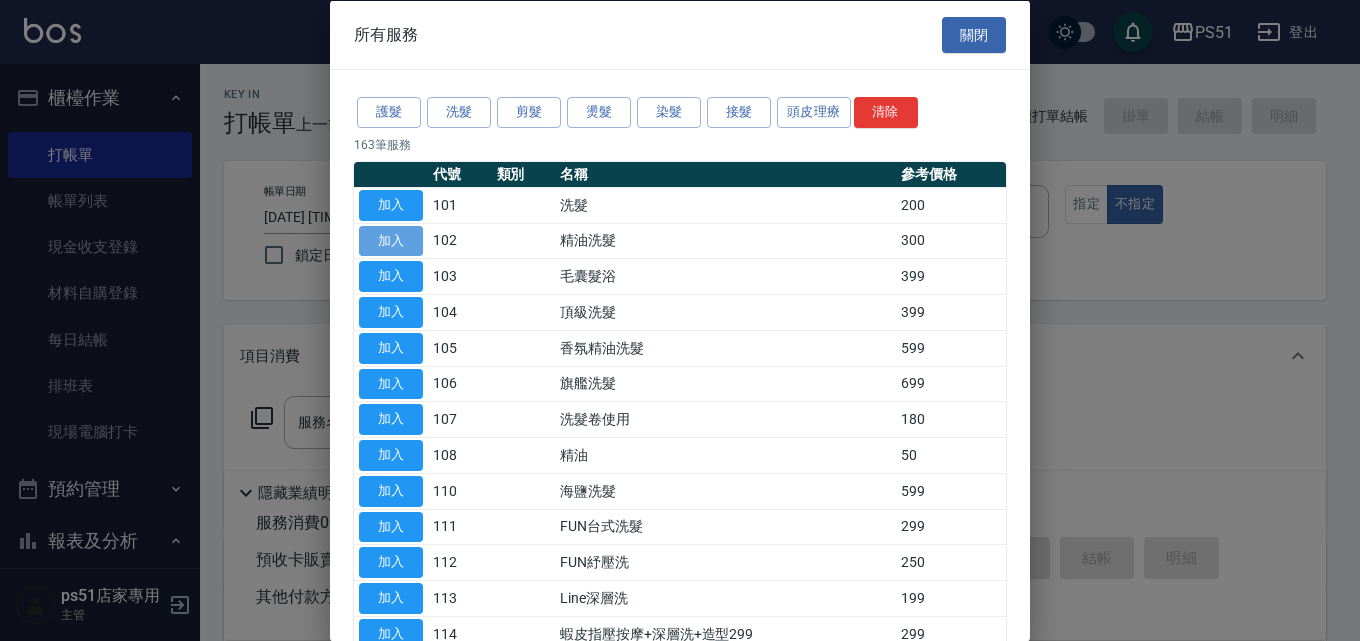 click on "加入" at bounding box center (391, 240) 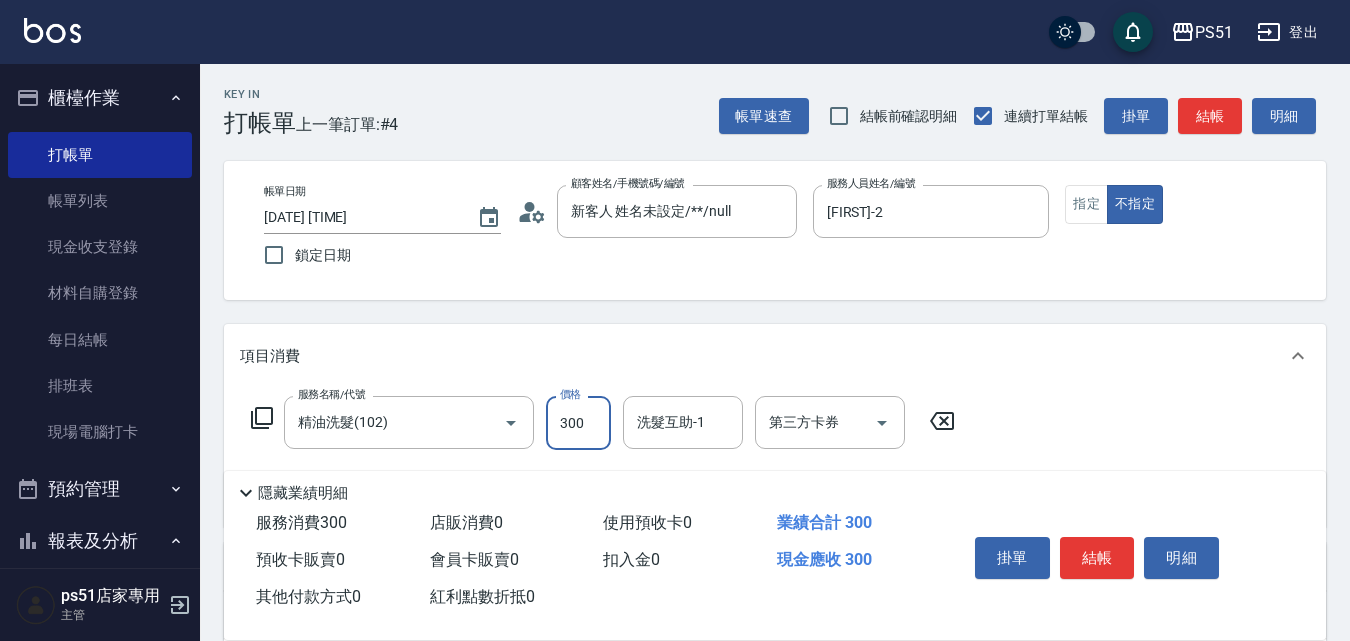 click on "300" at bounding box center [578, 423] 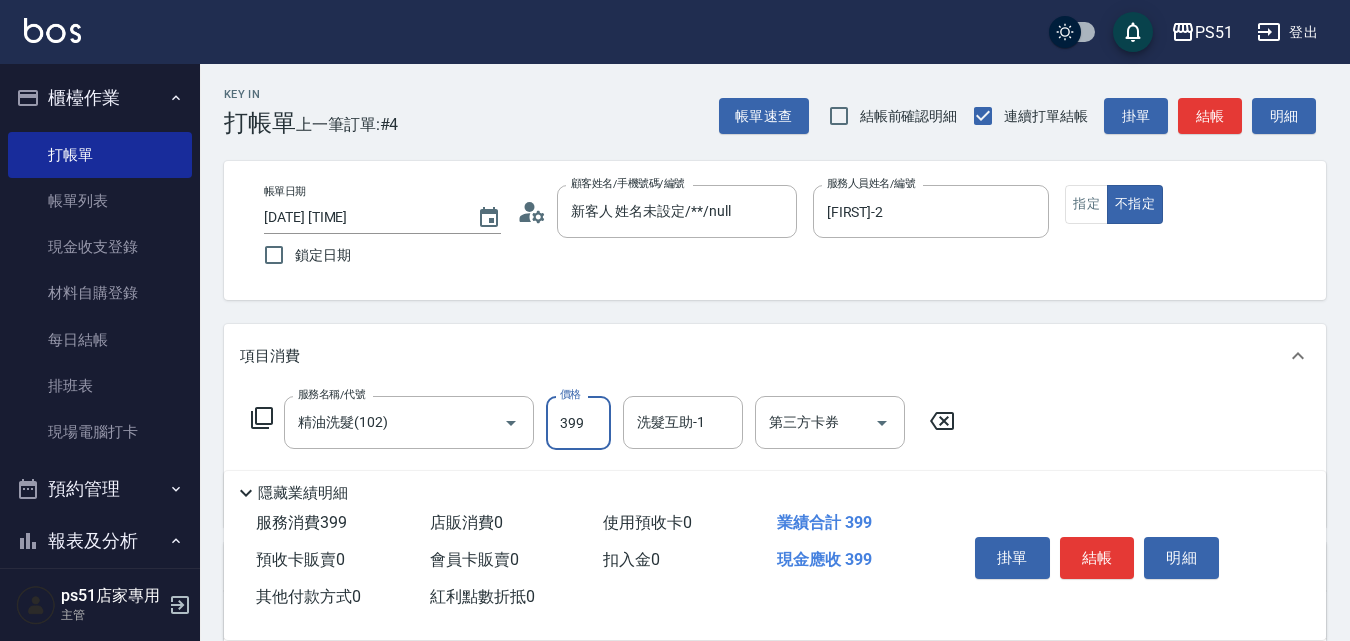 type on "399" 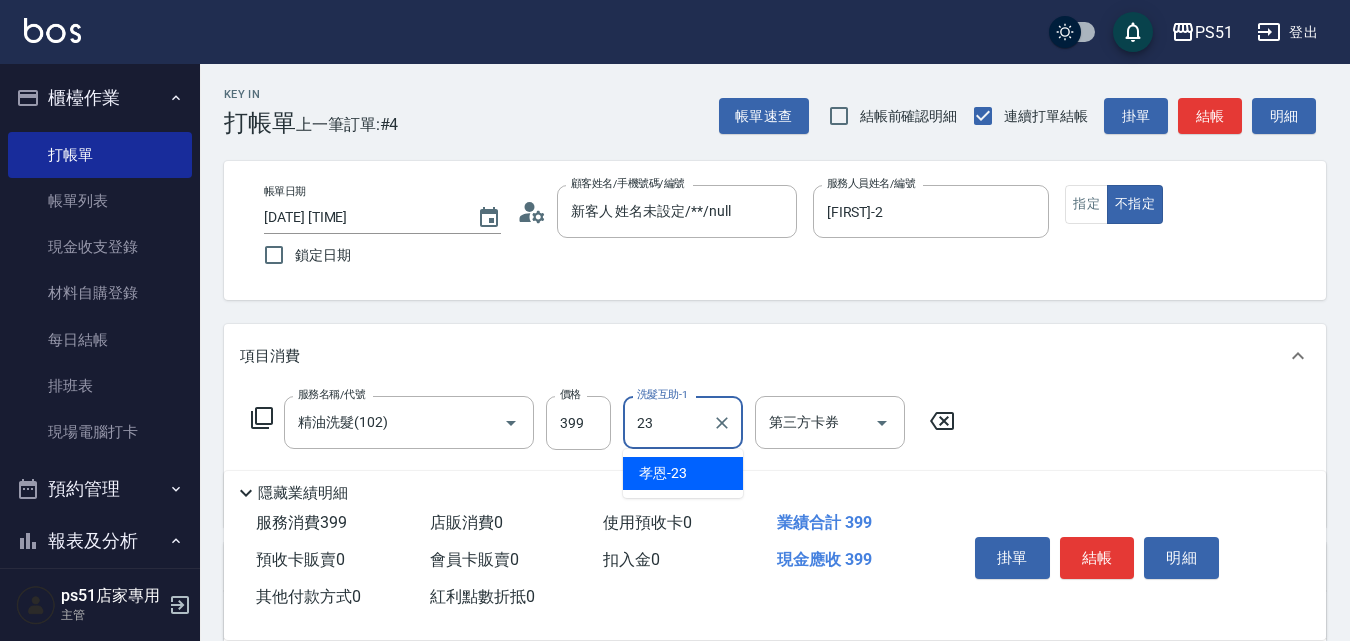 type on "[LAST]-23" 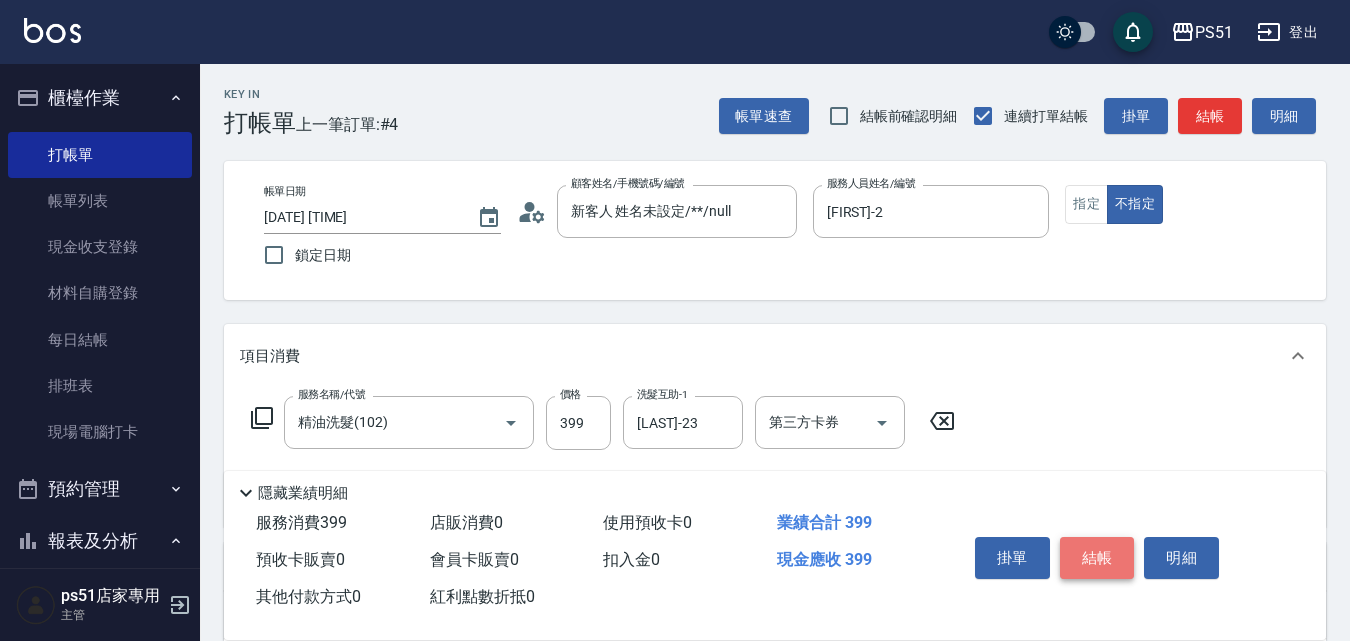 click on "結帳" at bounding box center [1097, 558] 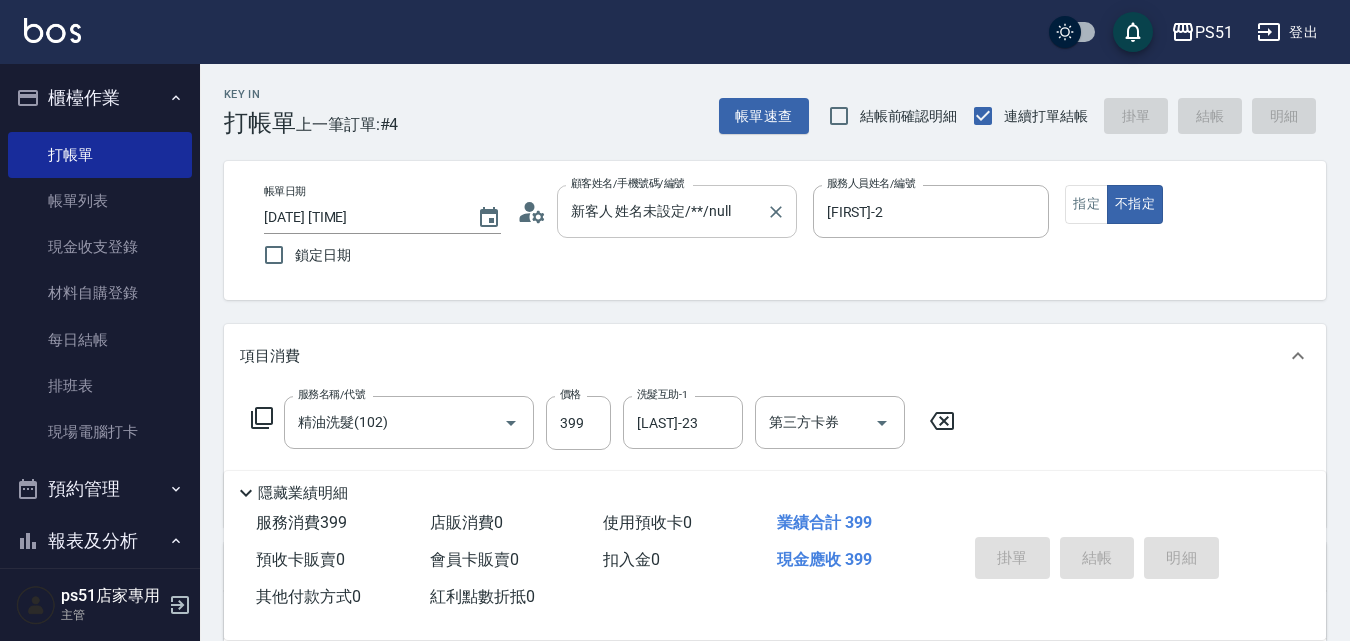 type on "[DATE] [TIME]" 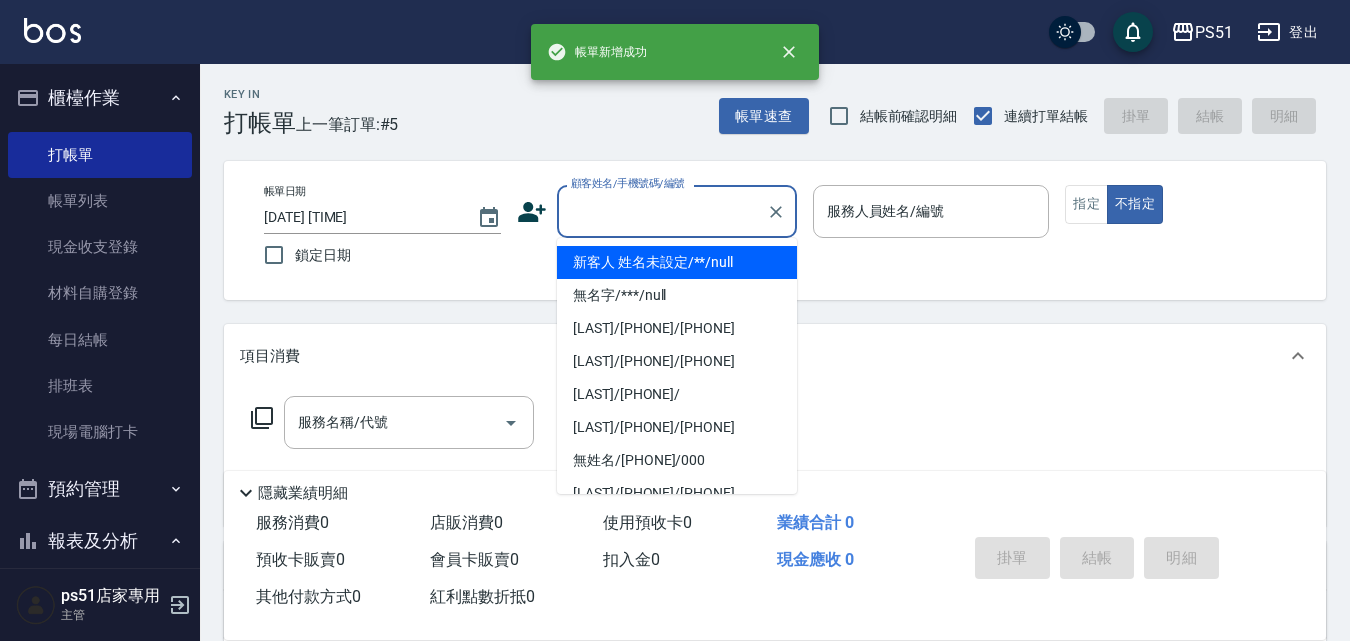 click on "顧客姓名/手機號碼/編號" at bounding box center [662, 211] 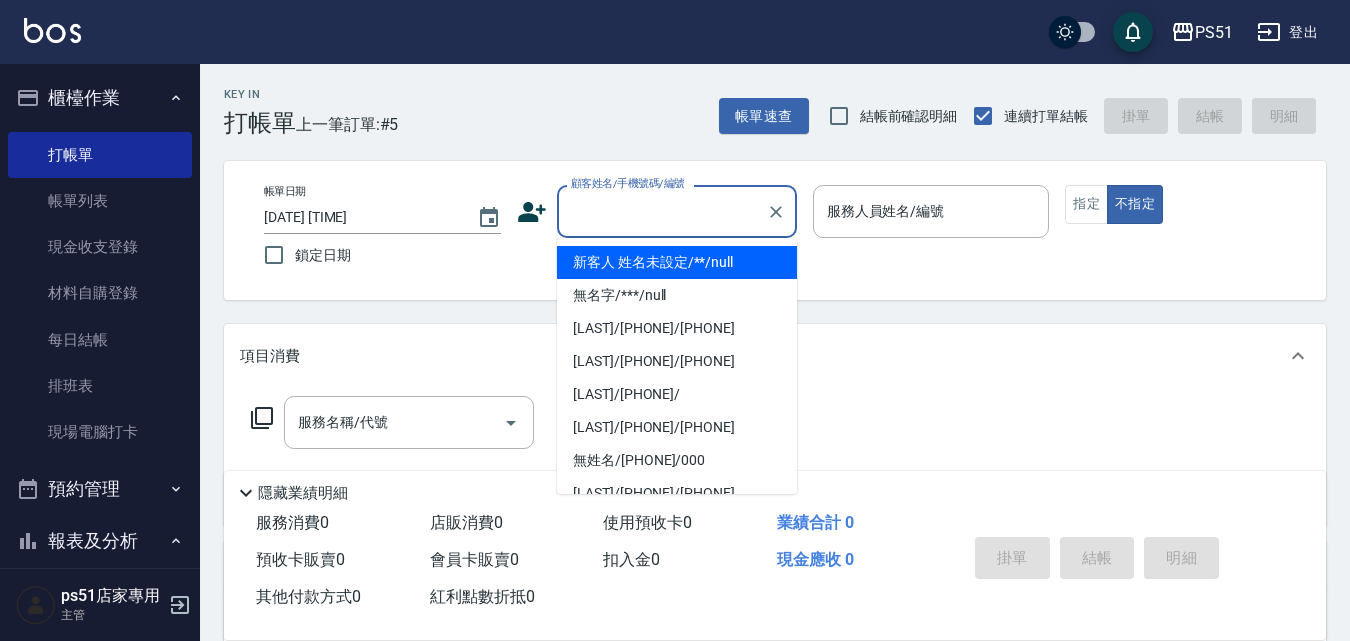 click on "新客人 姓名未設定/**/null" at bounding box center [677, 262] 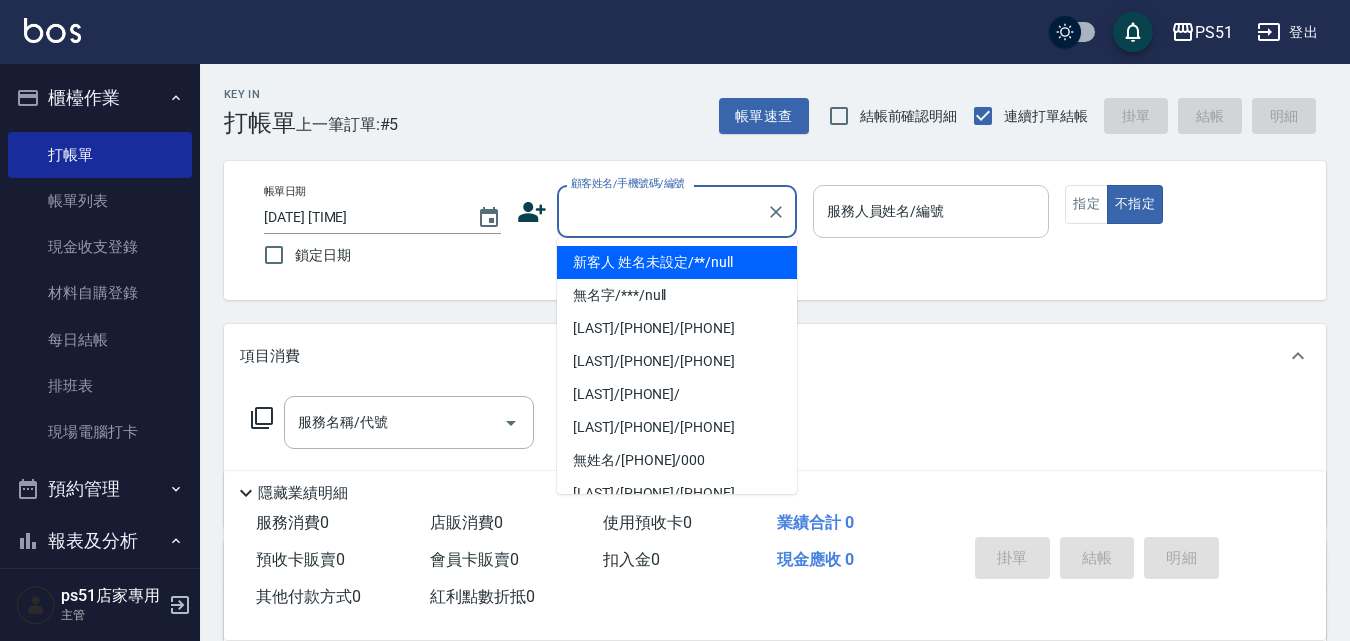 type on "新客人 姓名未設定/**/null" 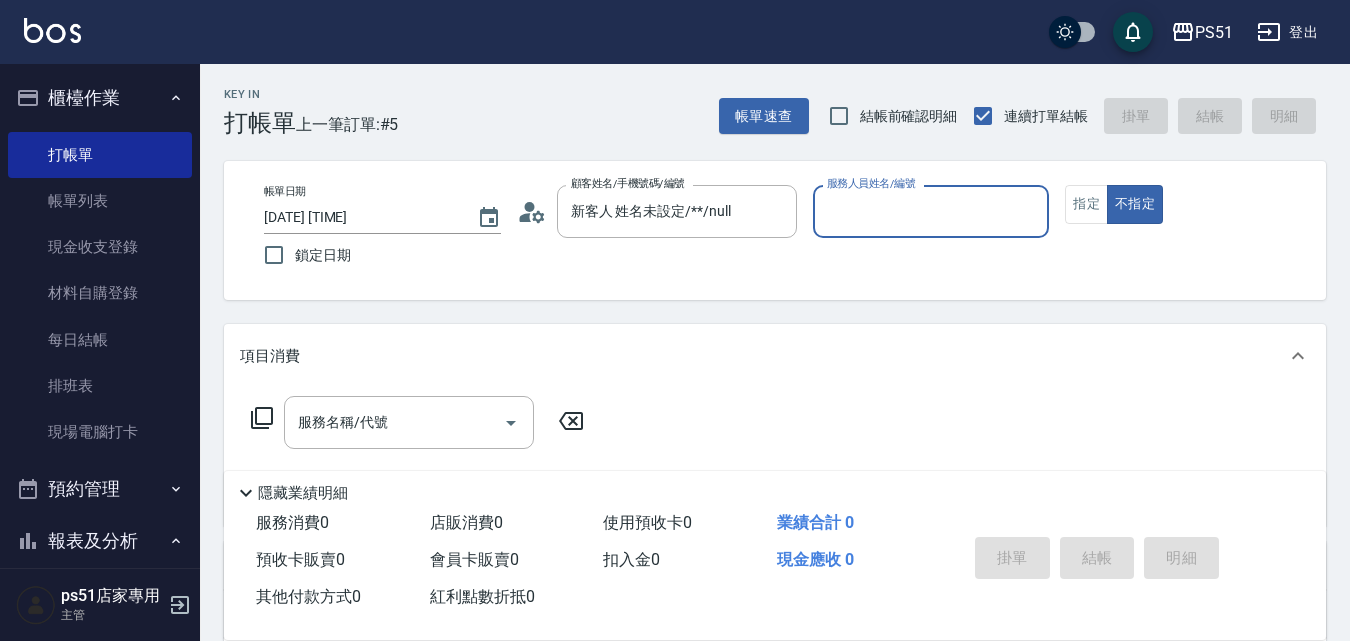 click on "服務人員姓名/編號" at bounding box center (931, 211) 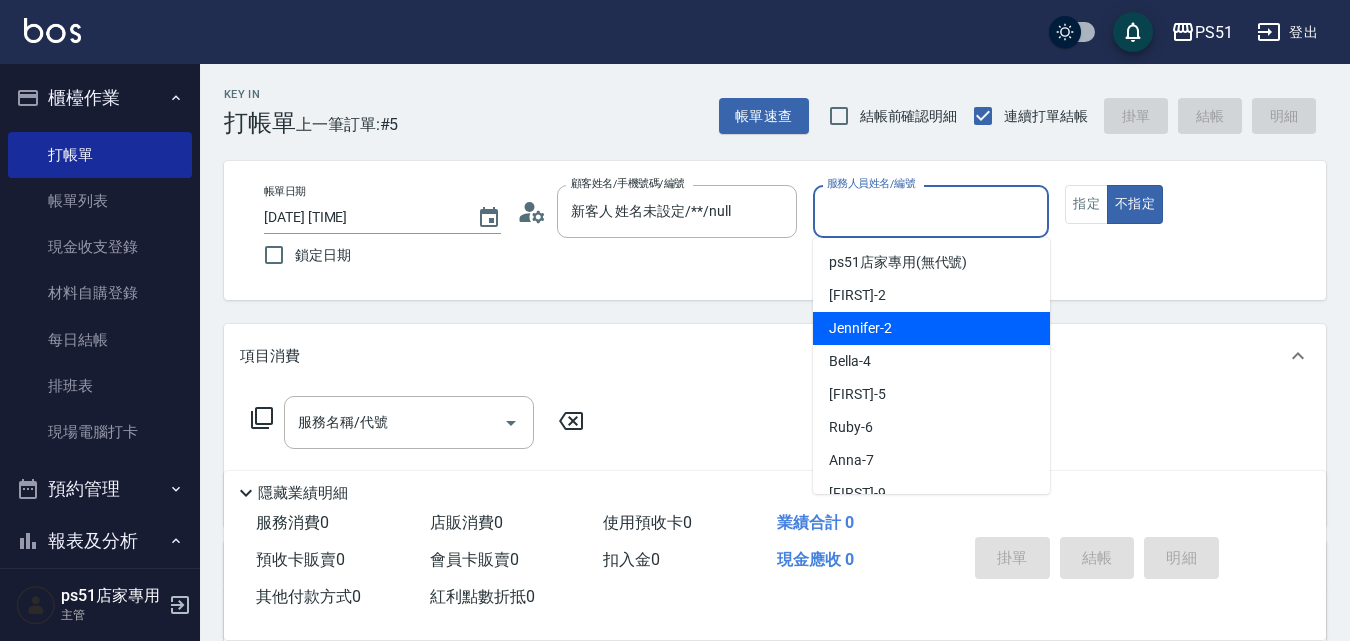 click on "[FIRST] -2" at bounding box center (931, 328) 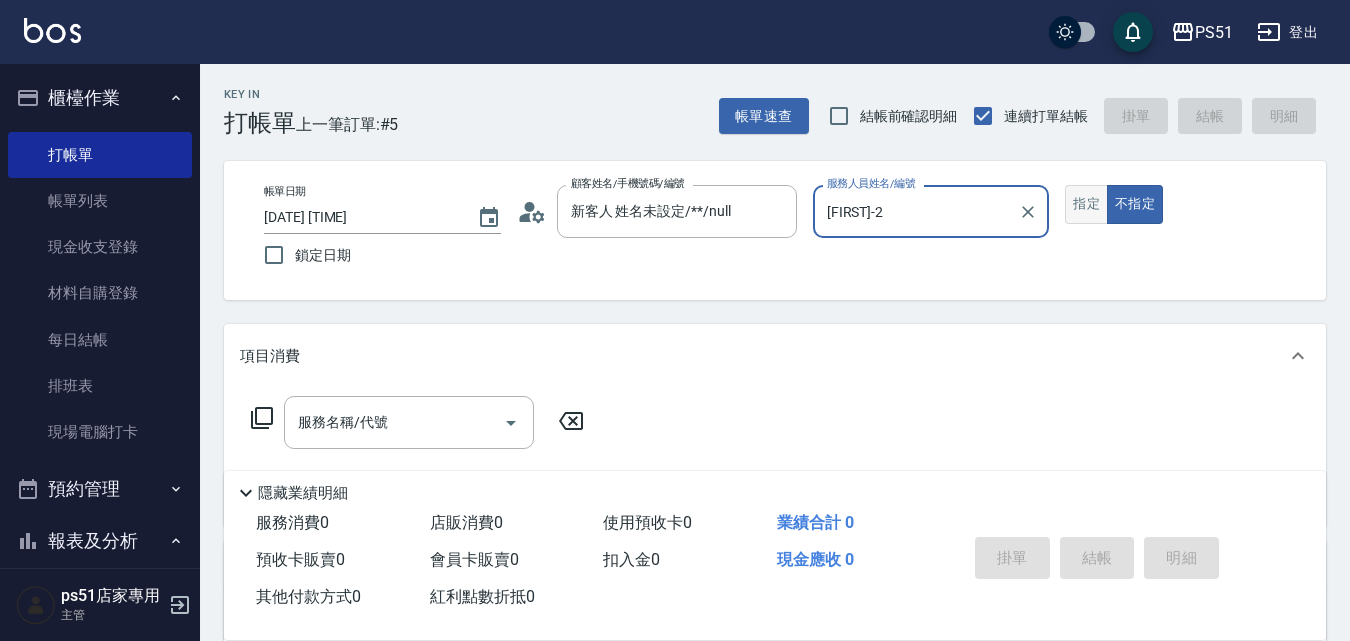click on "指定" at bounding box center (1086, 204) 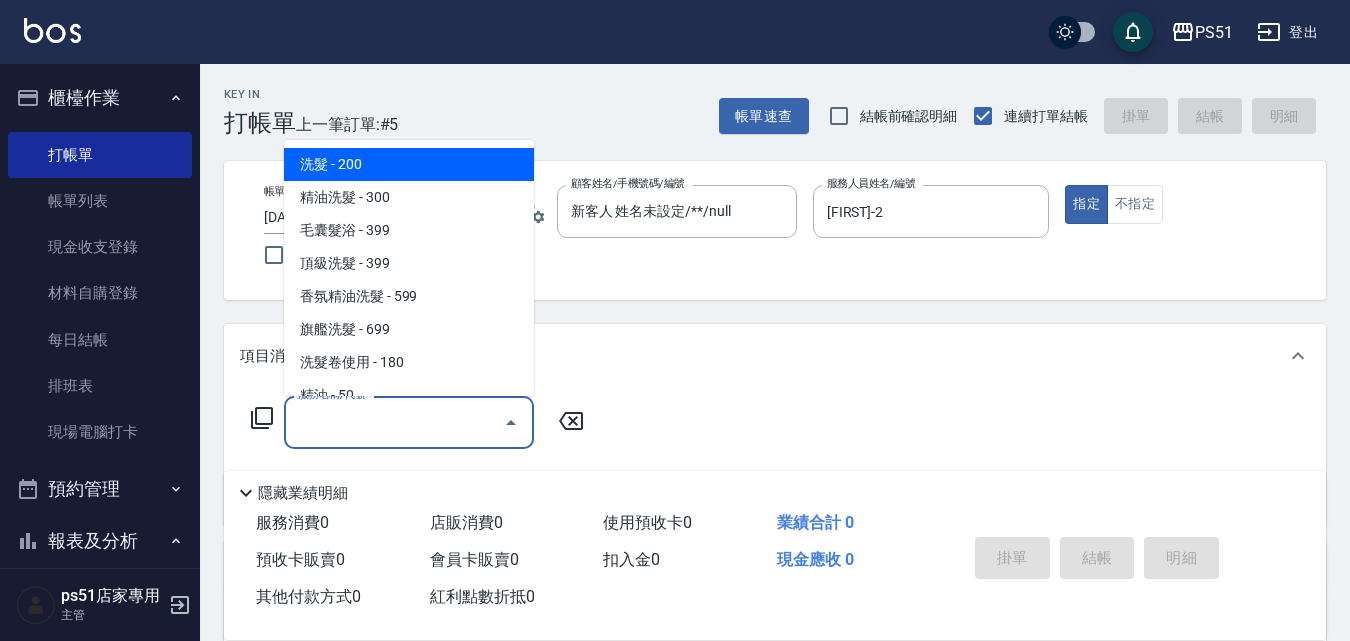 click on "服務名稱/代號" at bounding box center (394, 422) 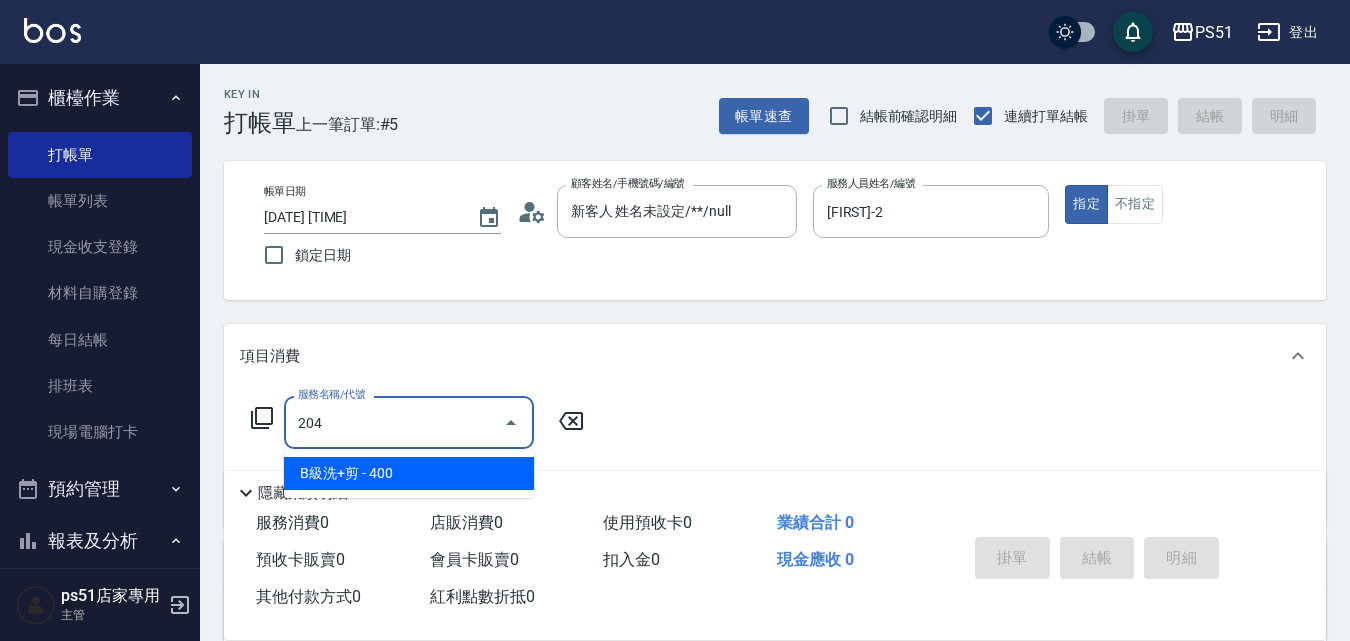 type on "B級洗+剪(204)" 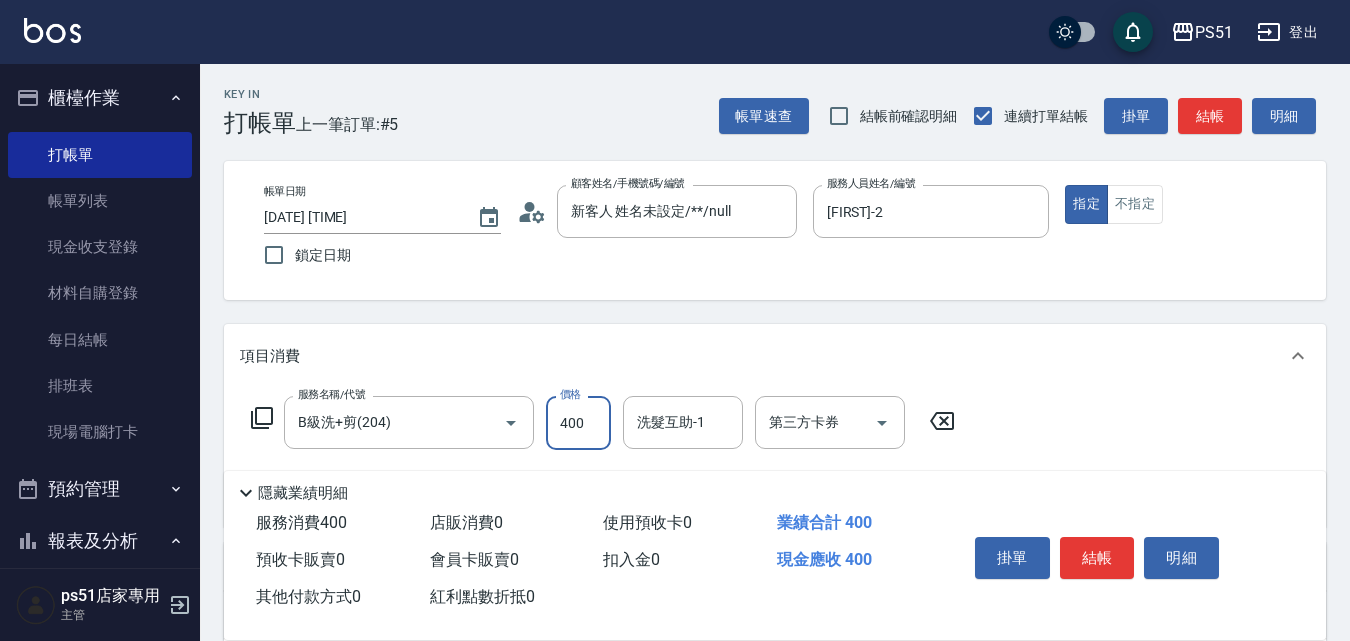 click 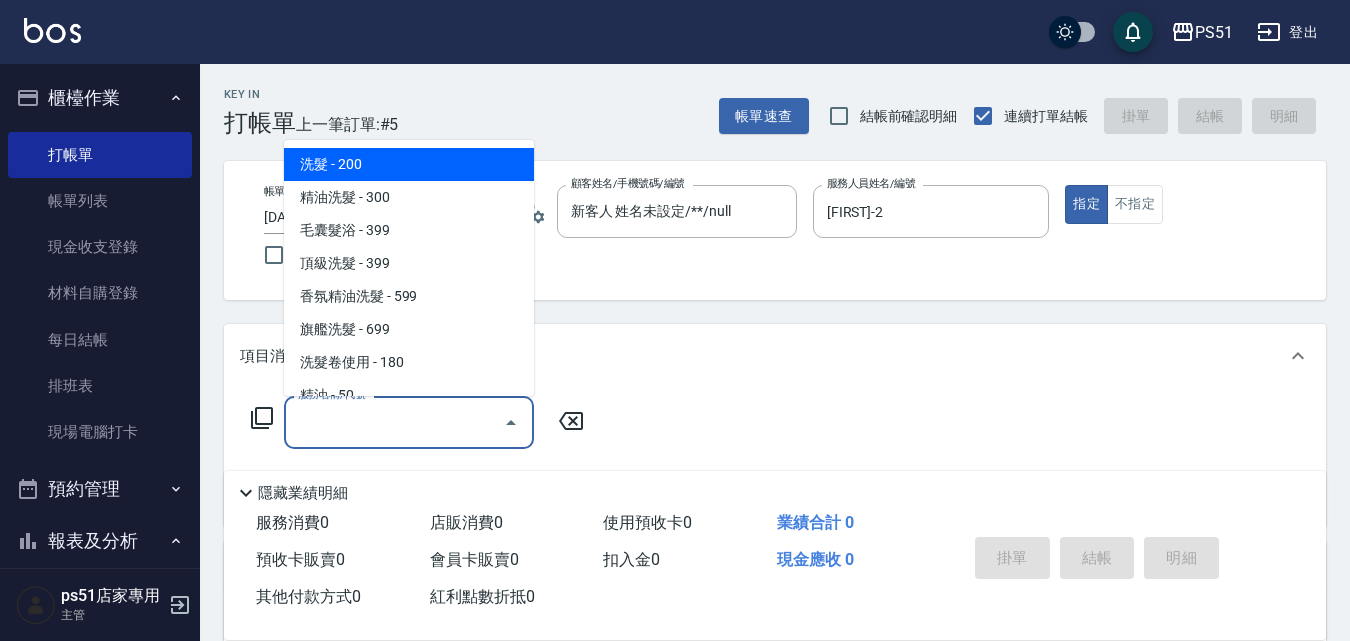 click on "服務名稱/代號" at bounding box center [394, 422] 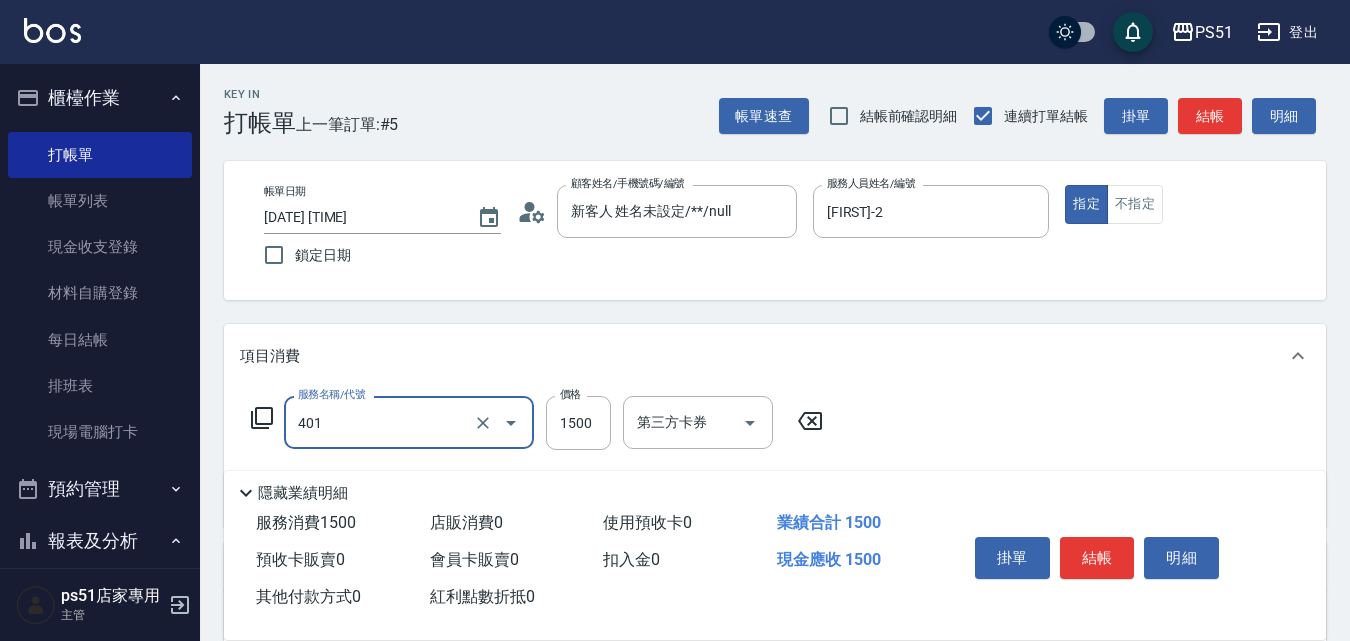 type on "基本染髮(401)" 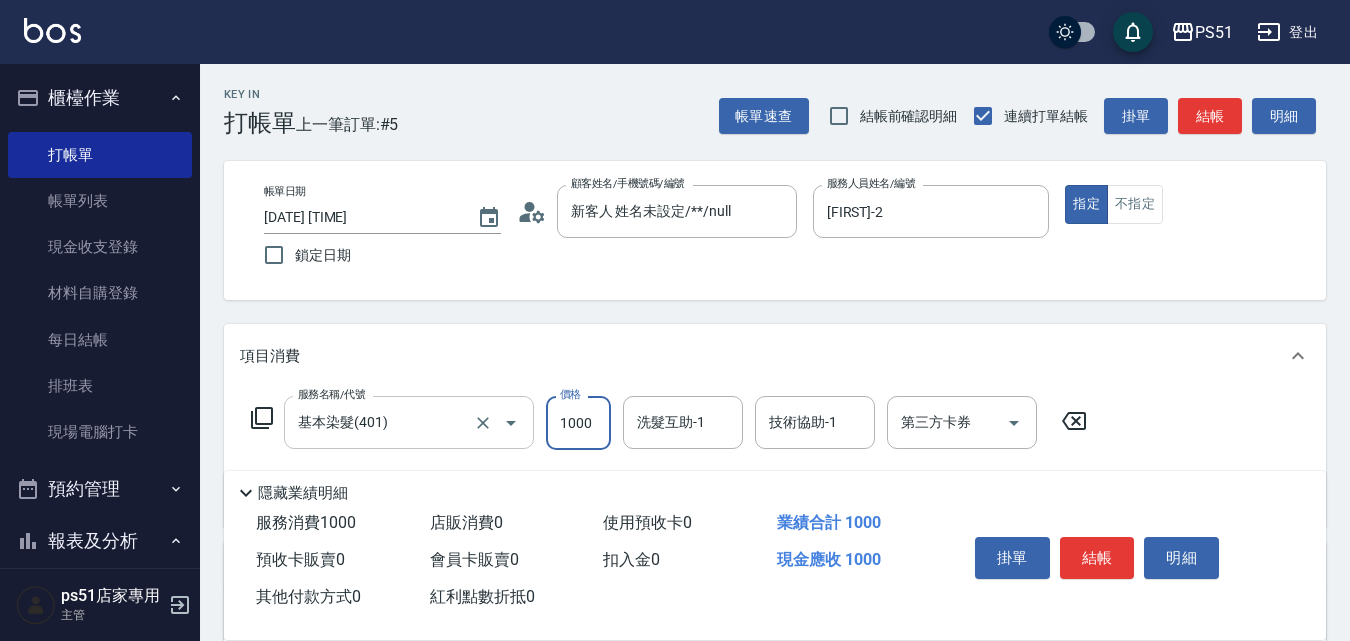 type on "1000" 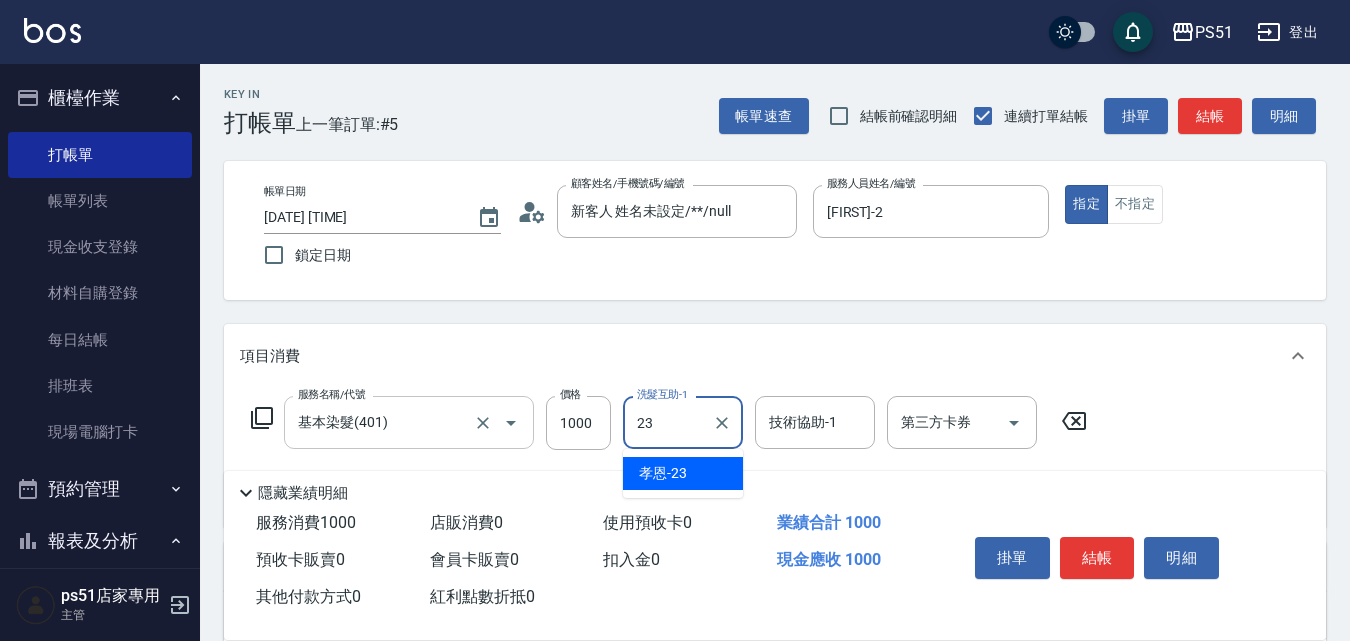 type on "[LAST]-23" 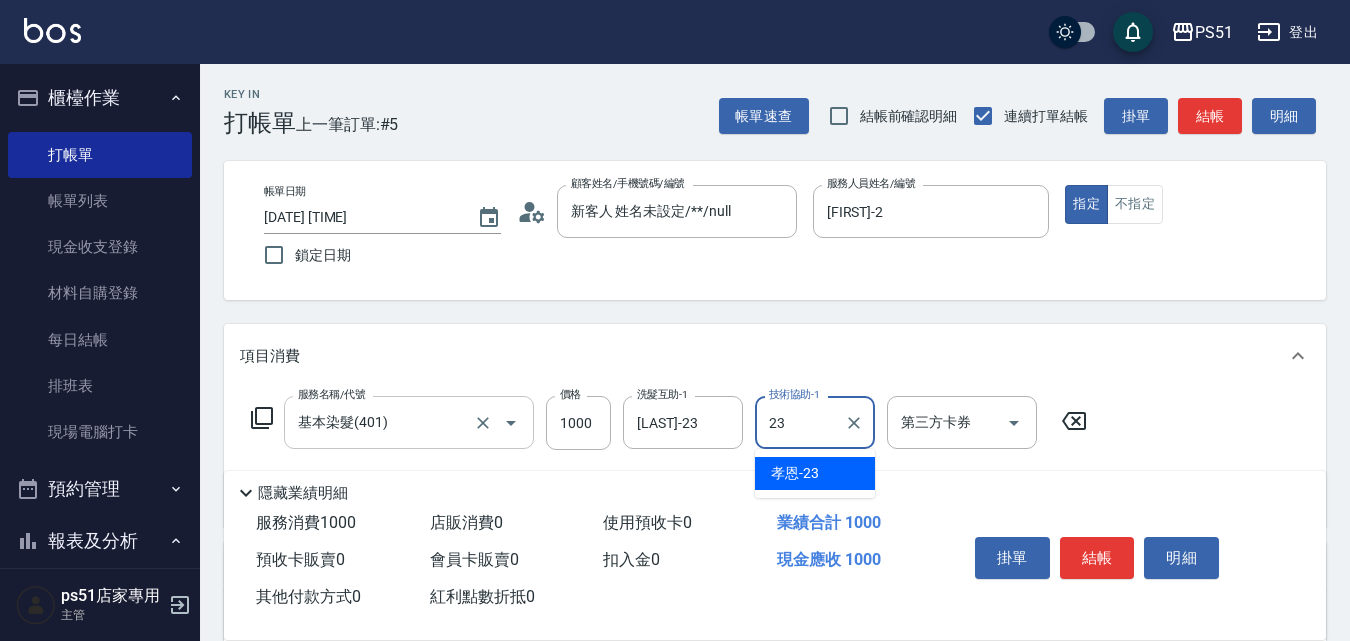 type on "[LAST]-23" 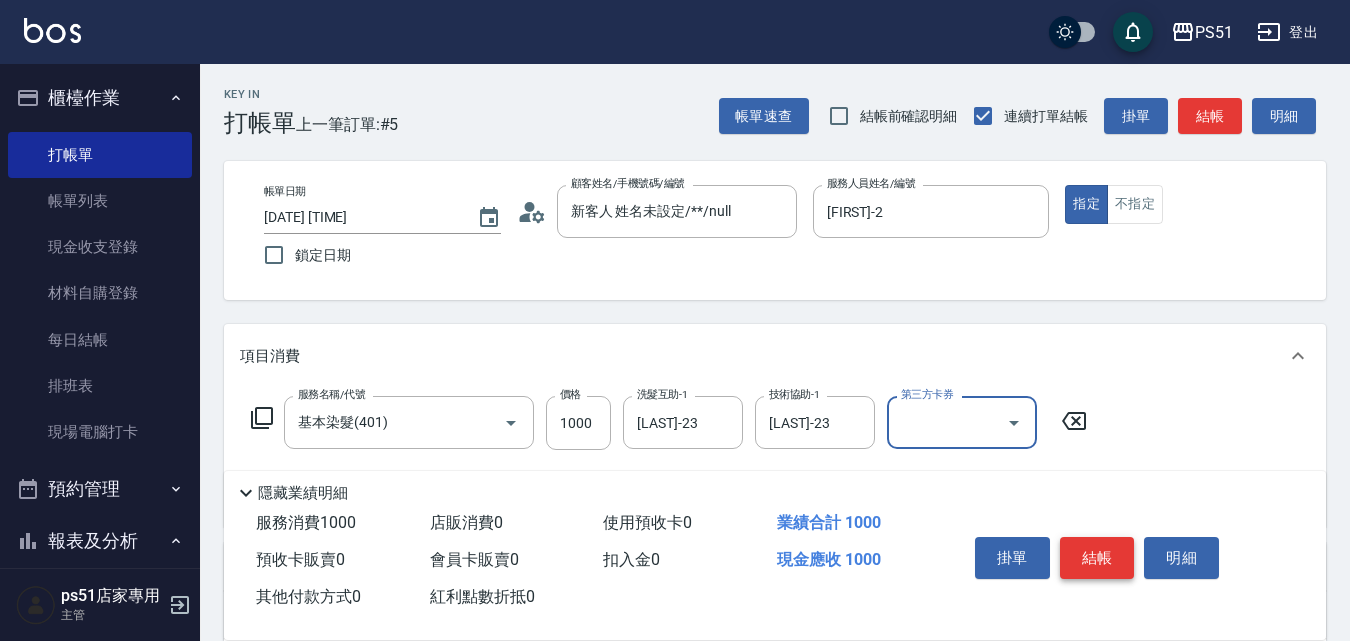 click on "結帳" at bounding box center [1097, 558] 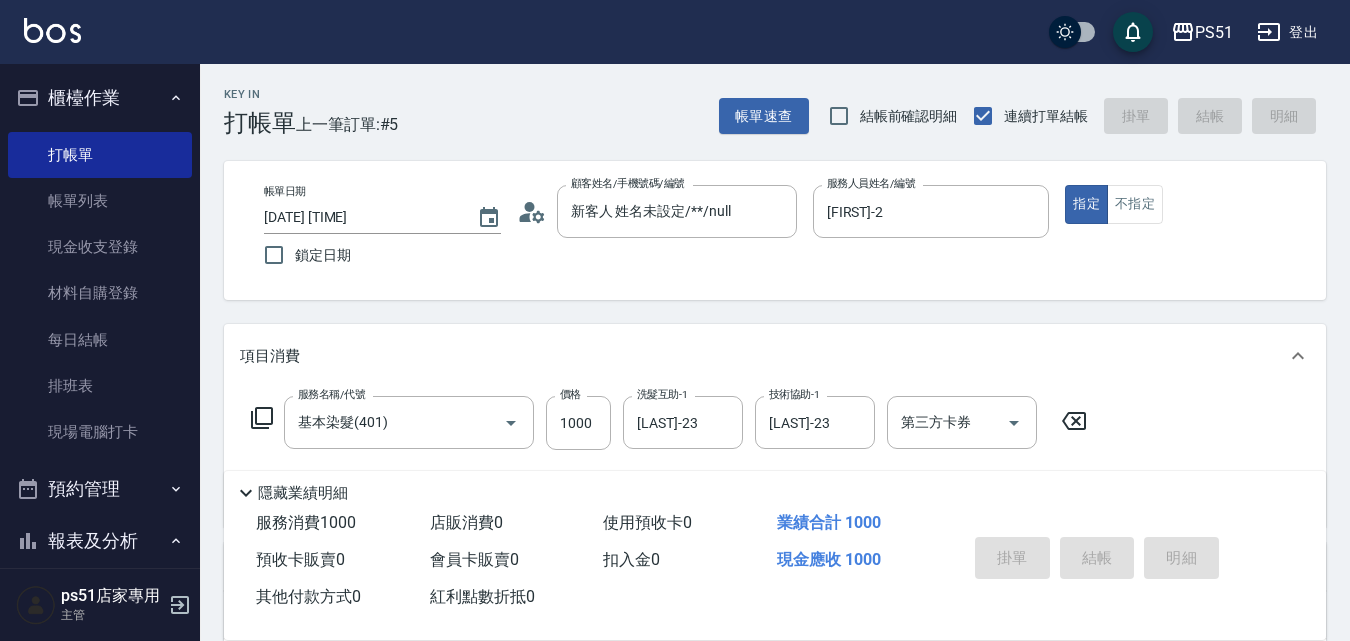type on "[DATE] [TIME]" 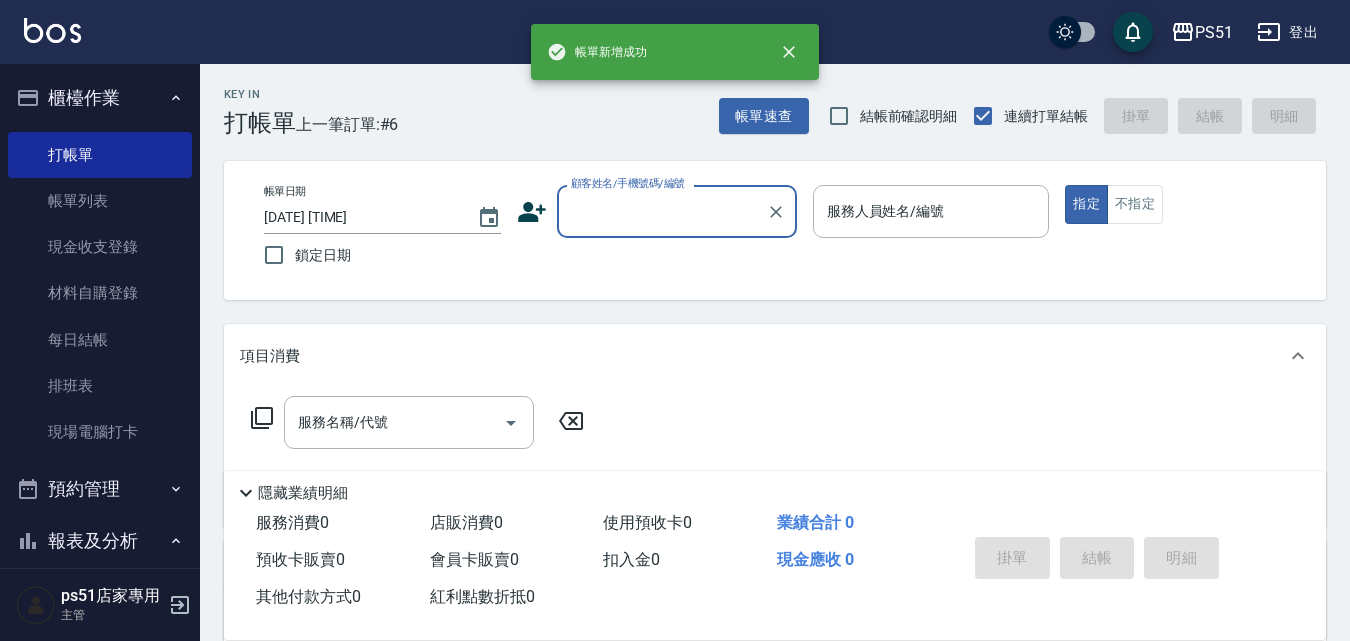 click on "顧客姓名/手機號碼/編號" at bounding box center (662, 211) 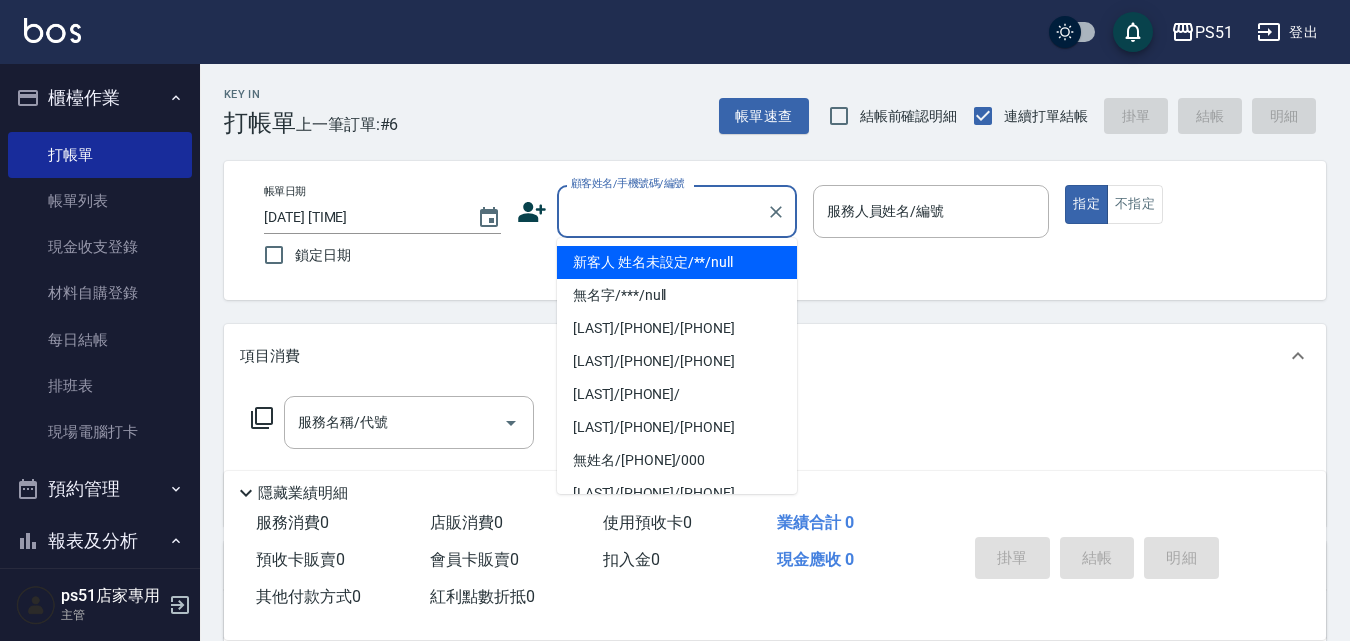 click on "新客人 姓名未設定/**/null" at bounding box center (677, 262) 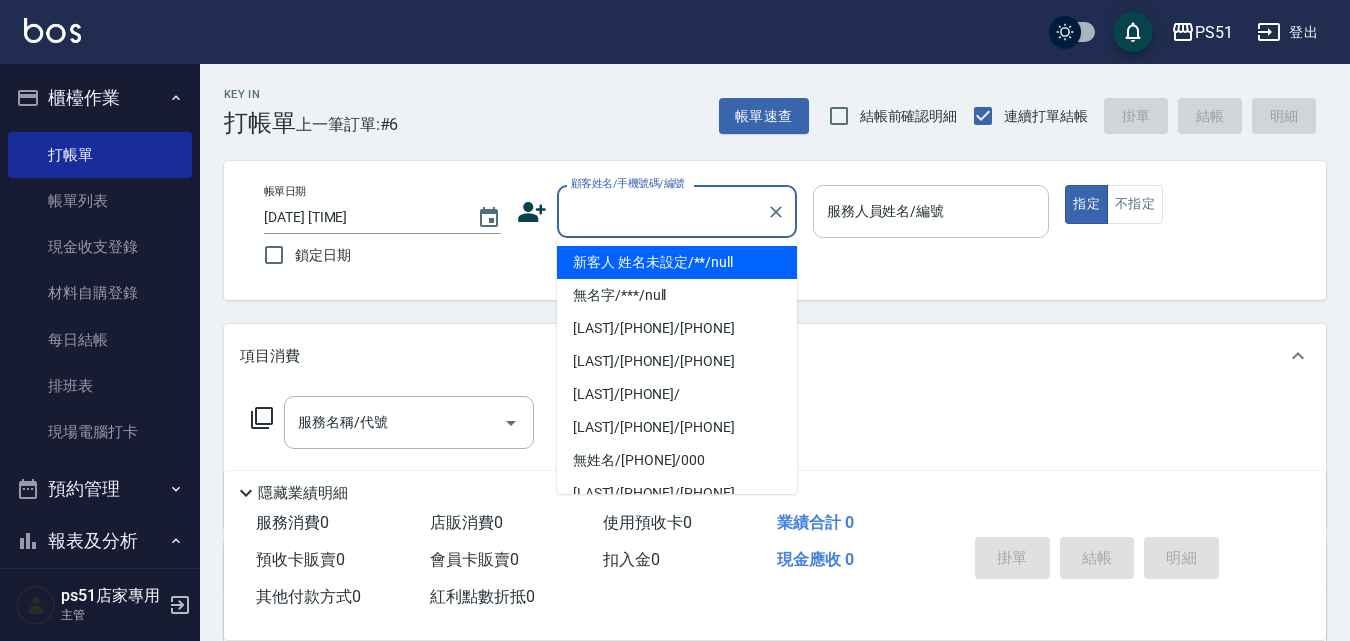 type on "新客人 姓名未設定/**/null" 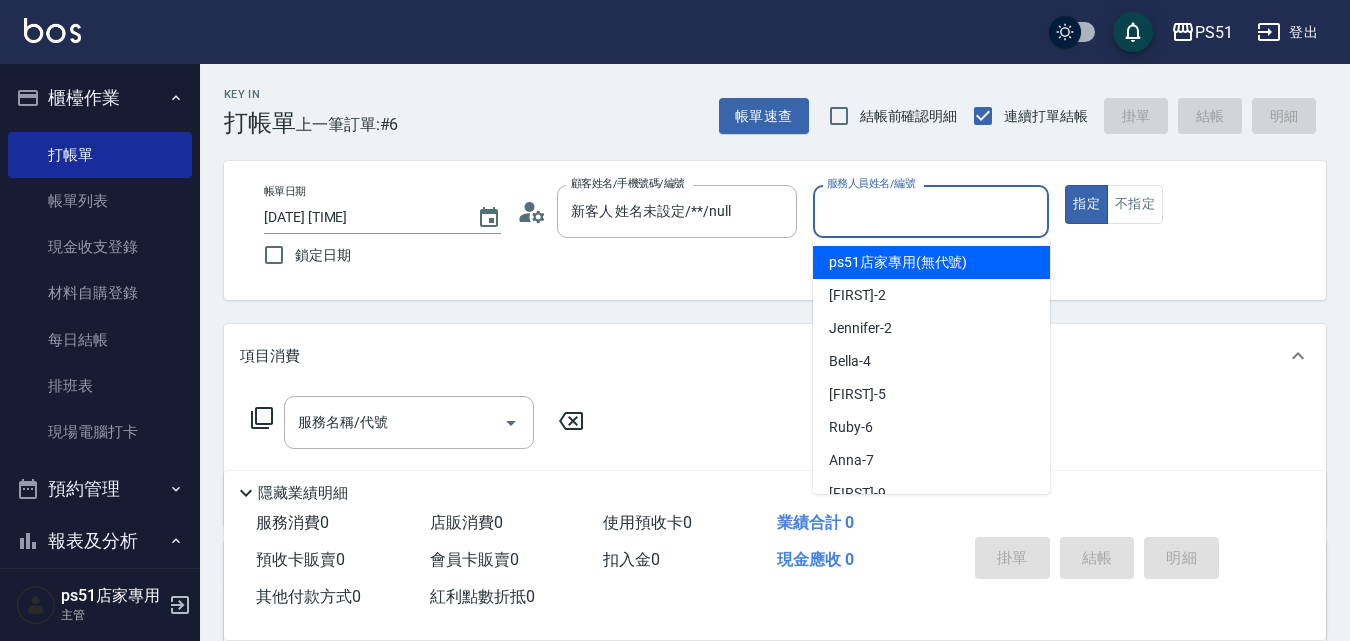 click on "服務人員姓名/編號" at bounding box center (931, 211) 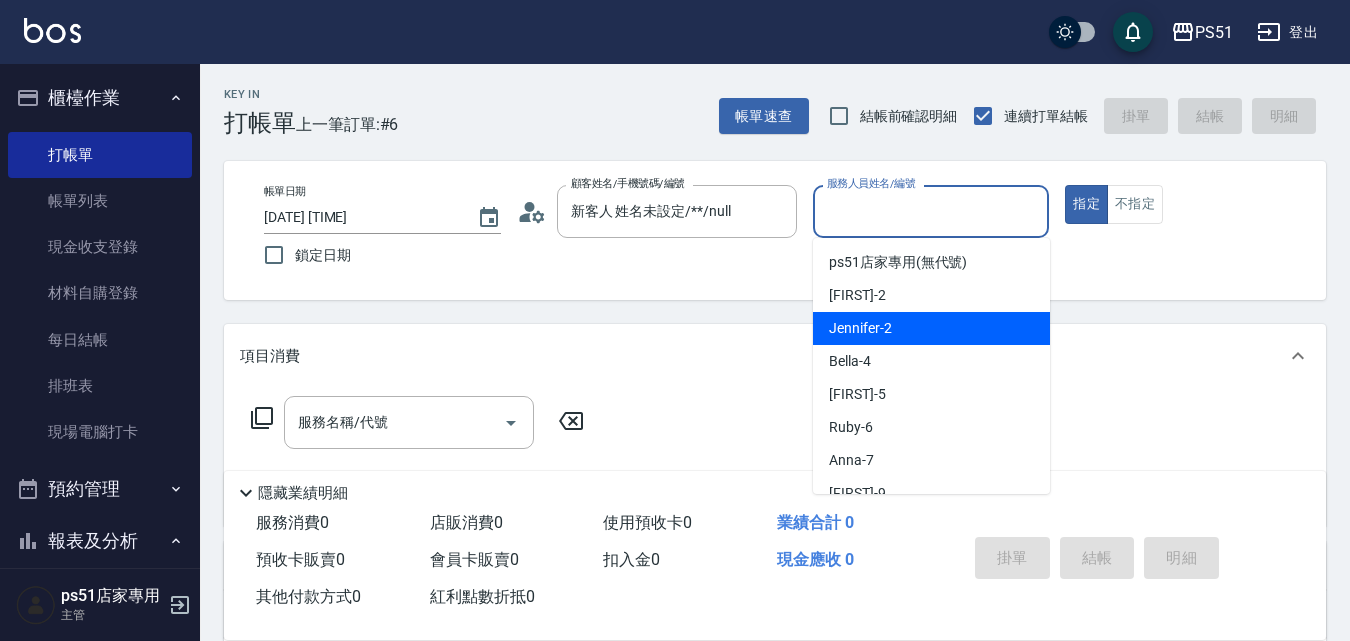 click on "[FIRST] -2" at bounding box center (931, 328) 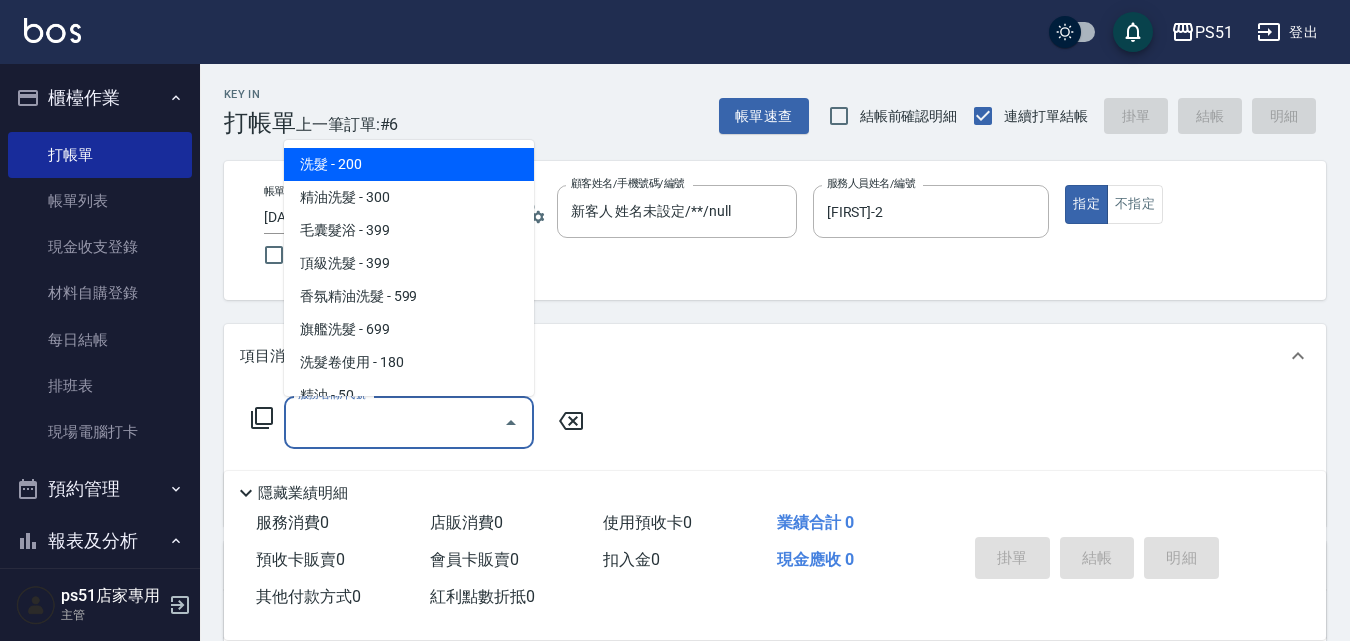 click on "服務名稱/代號" at bounding box center (394, 422) 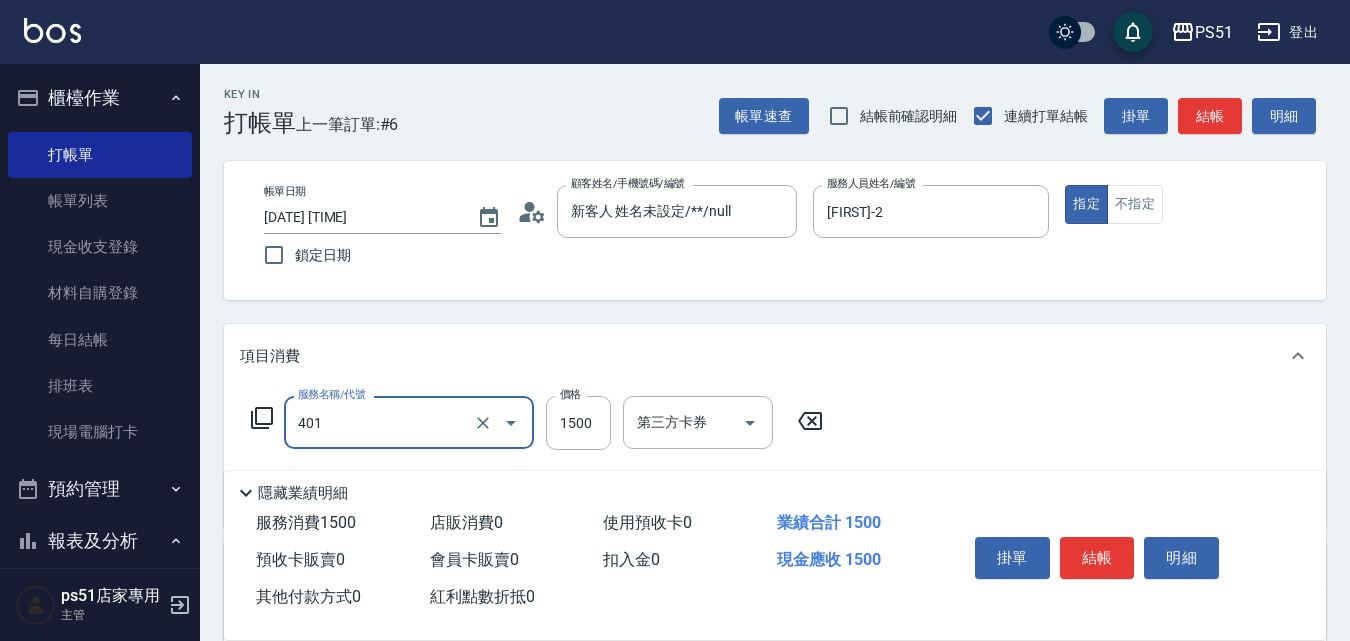 type on "基本染髮(401)" 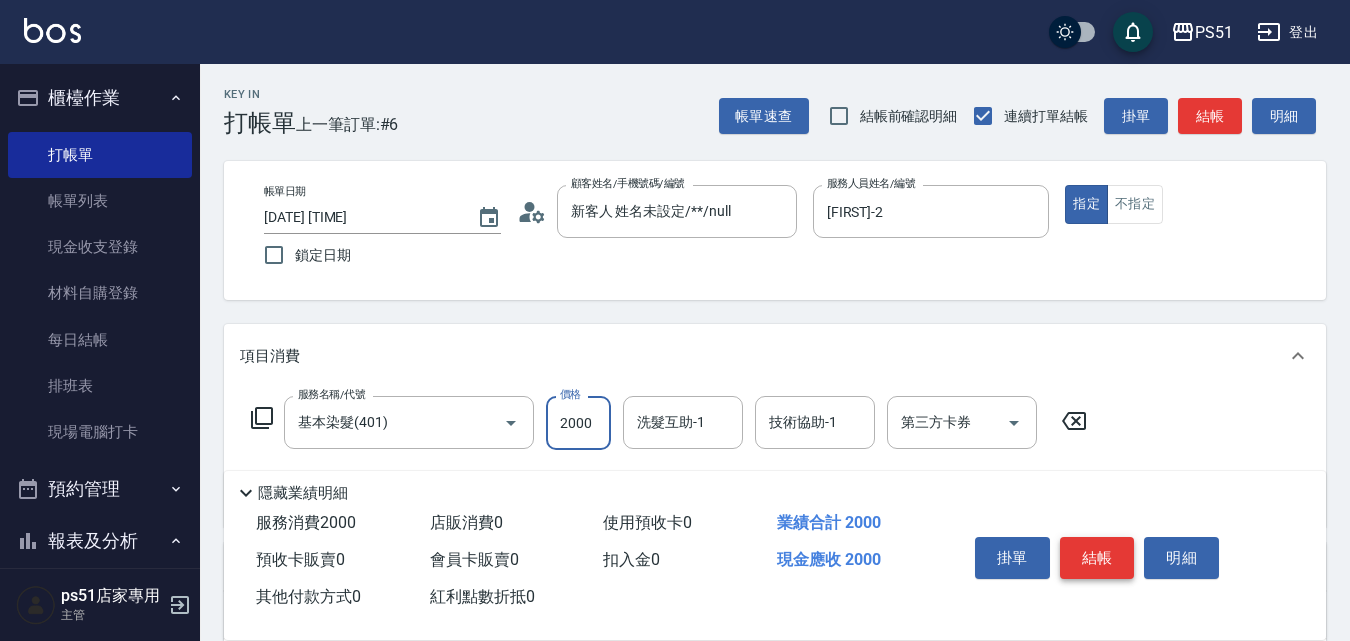 type on "2000" 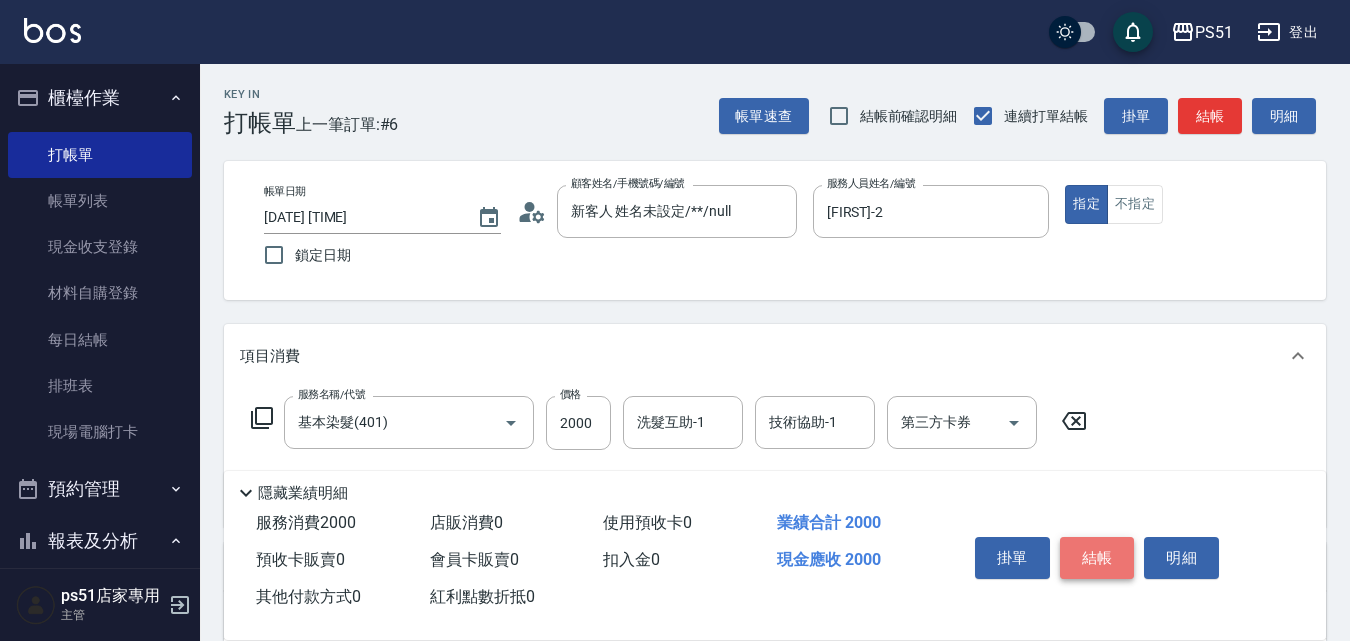 click on "結帳" at bounding box center (1097, 558) 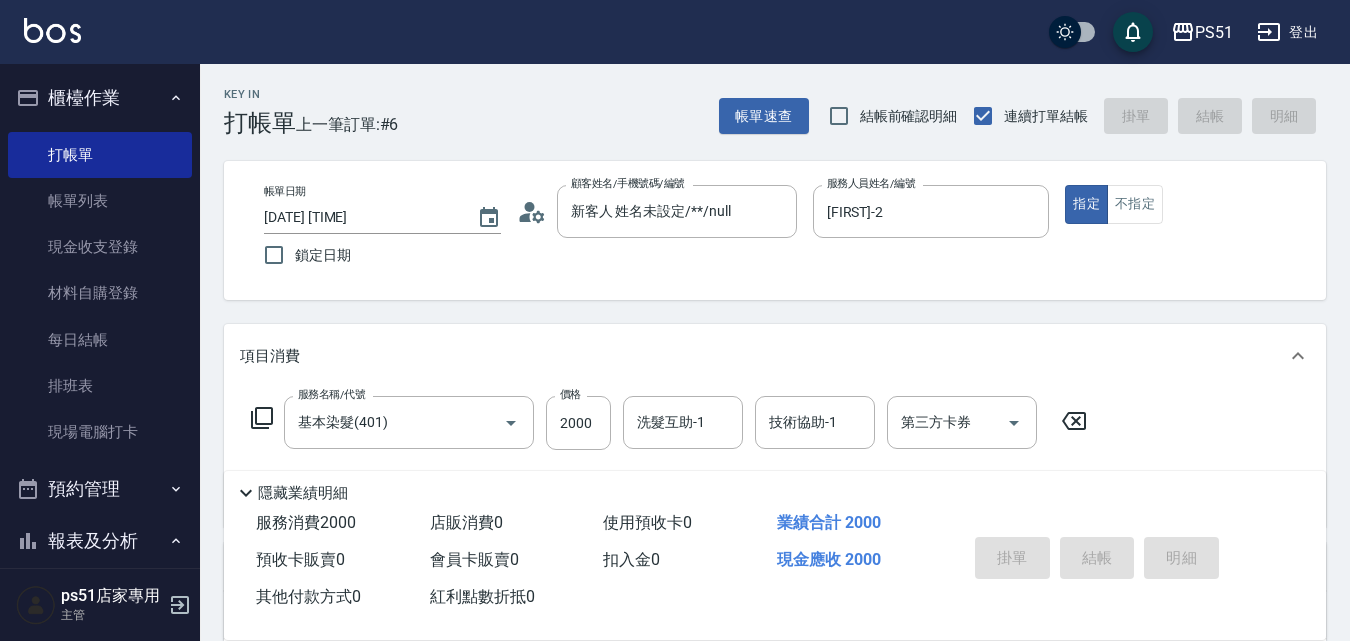 type 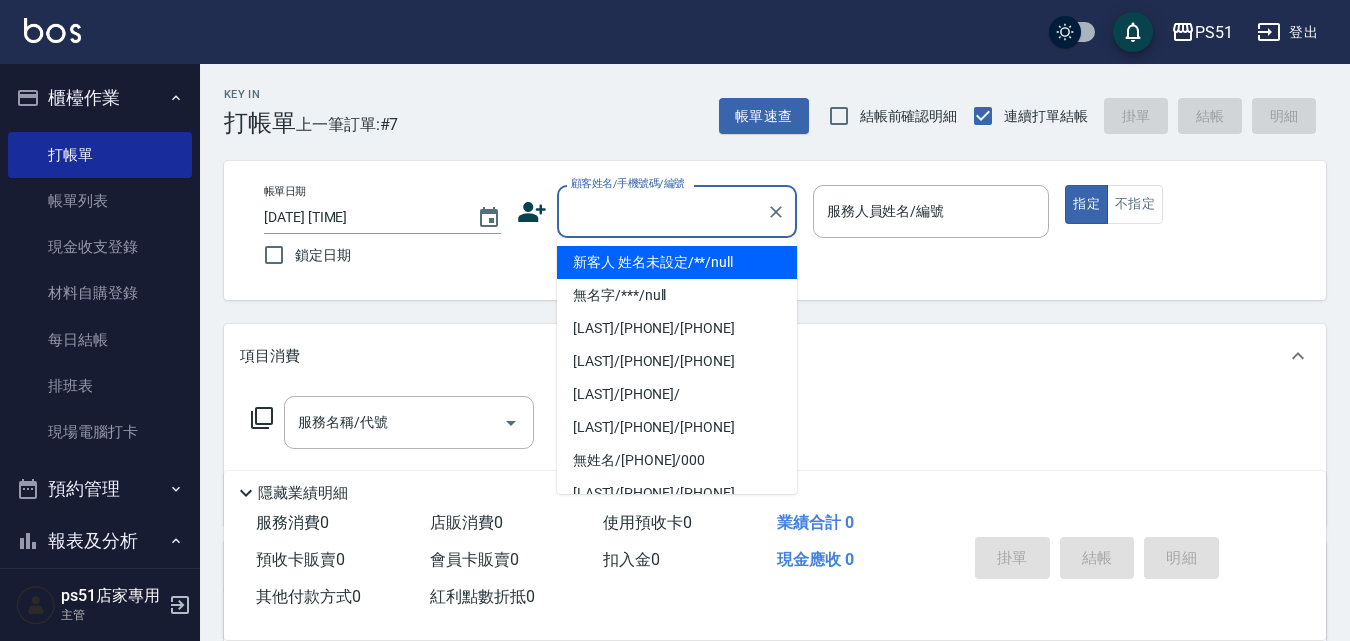 type on "新客人 姓名未設定/**/null" 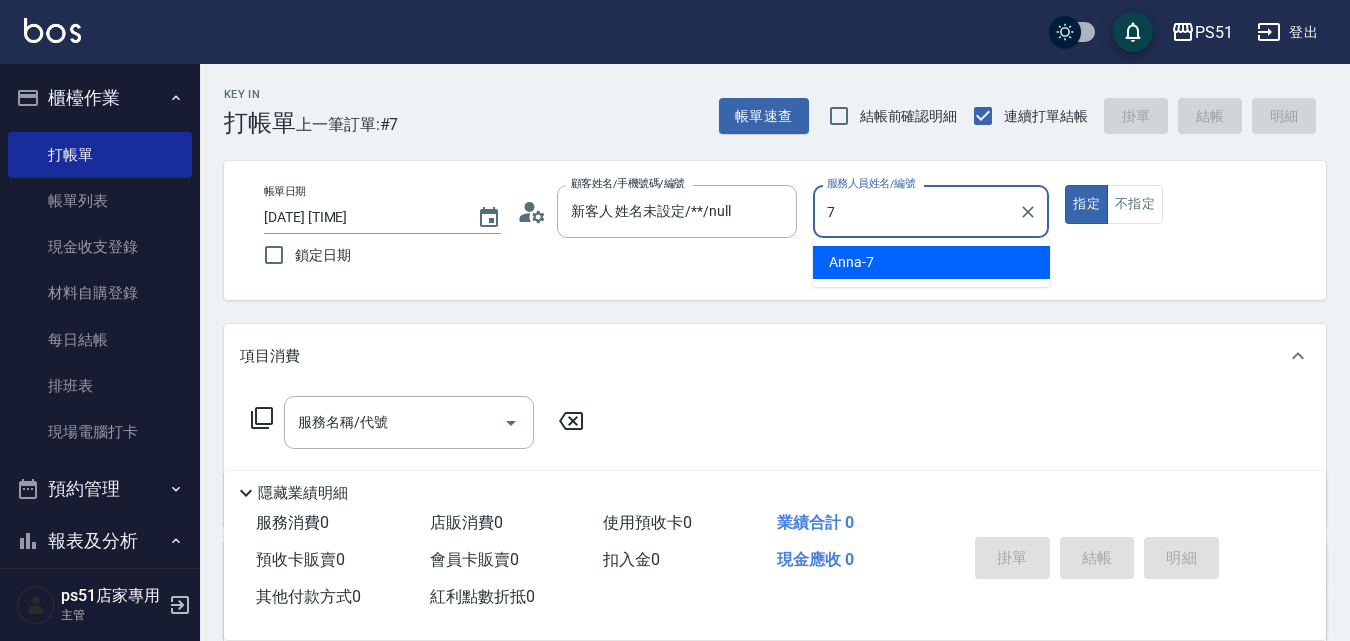 type on "[FIRST]-7" 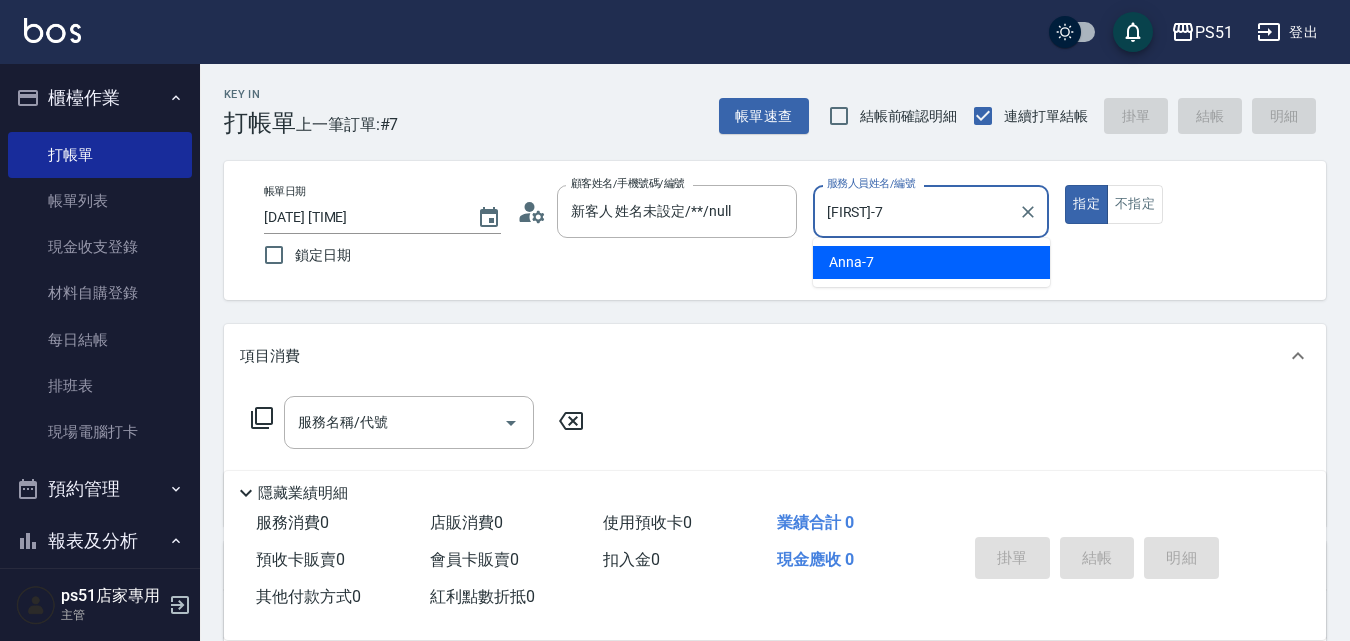 type on "true" 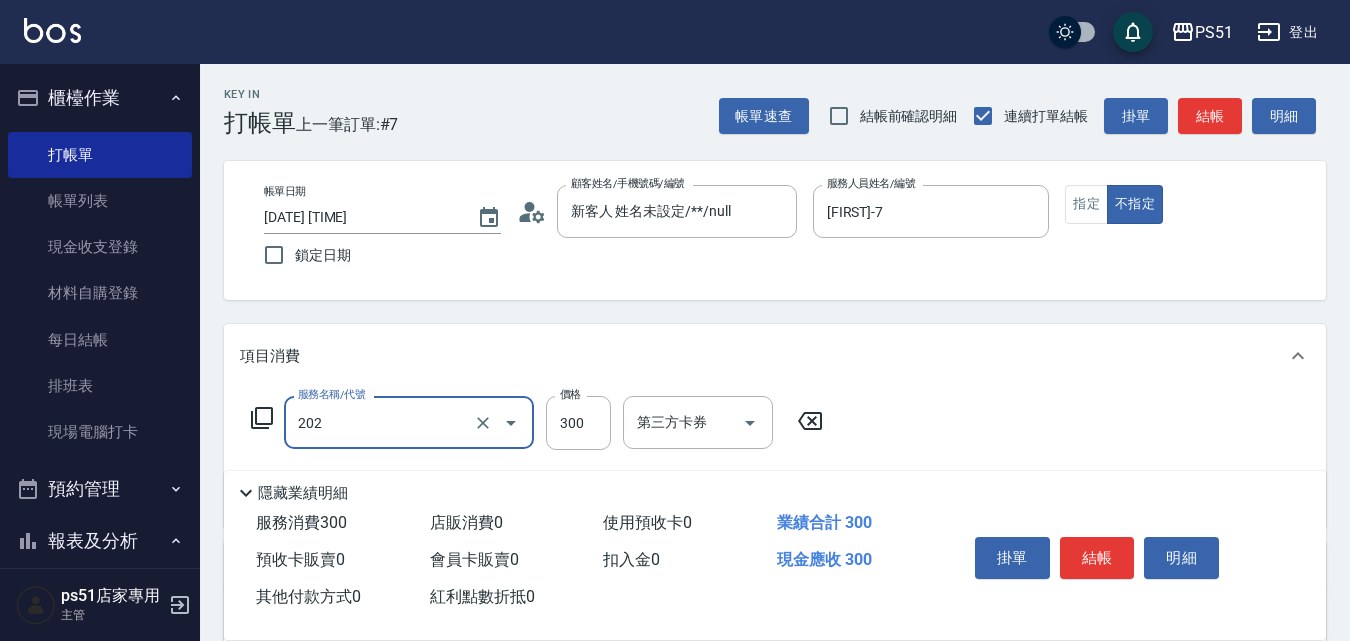 type on "Ｂ級單剪(202)" 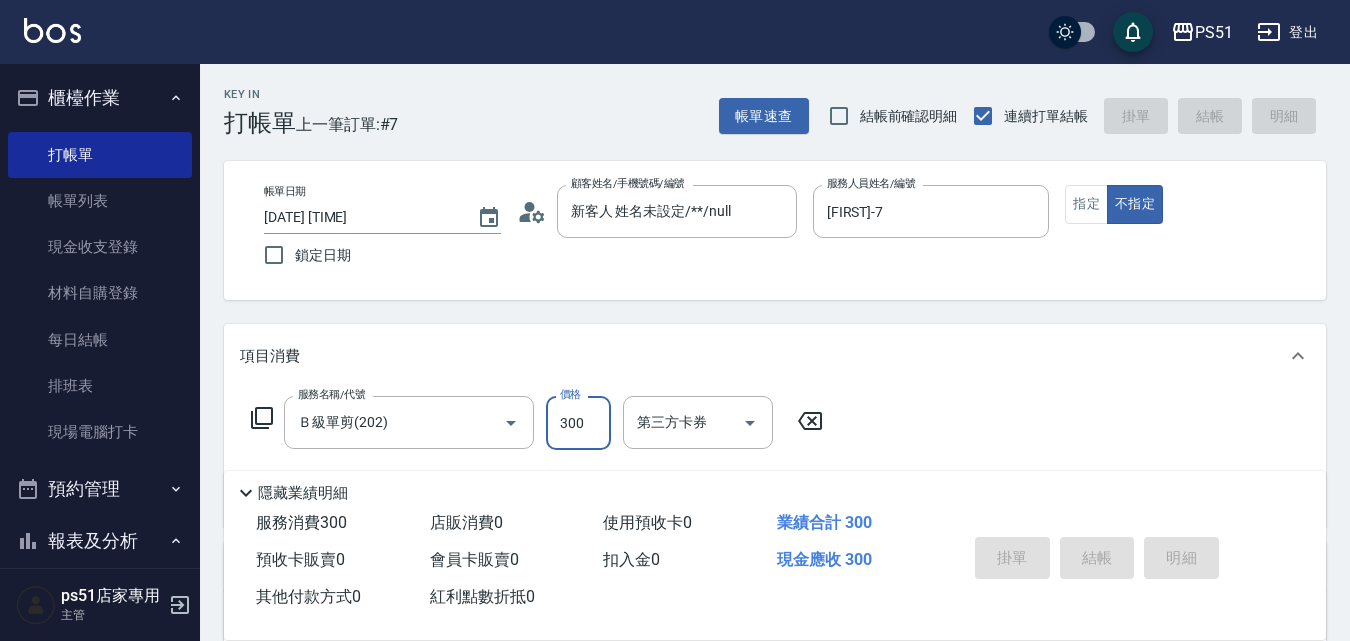 type on "[DATE] [TIME]" 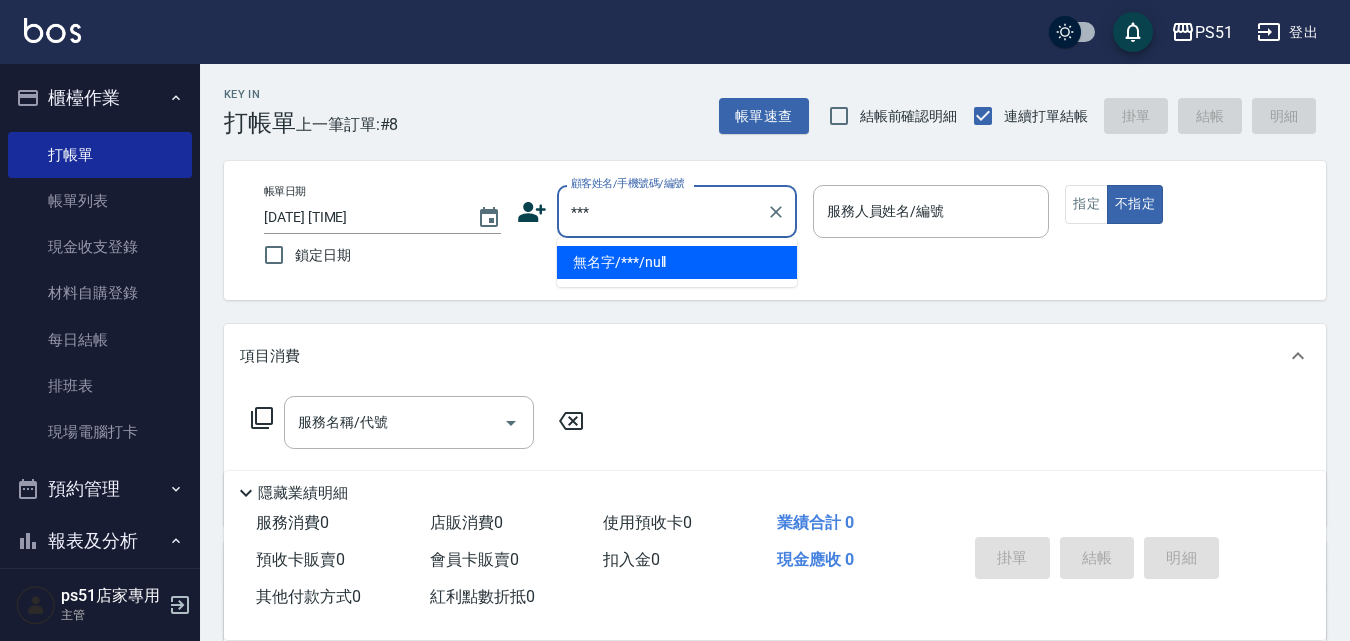 type on "無名字/***/null" 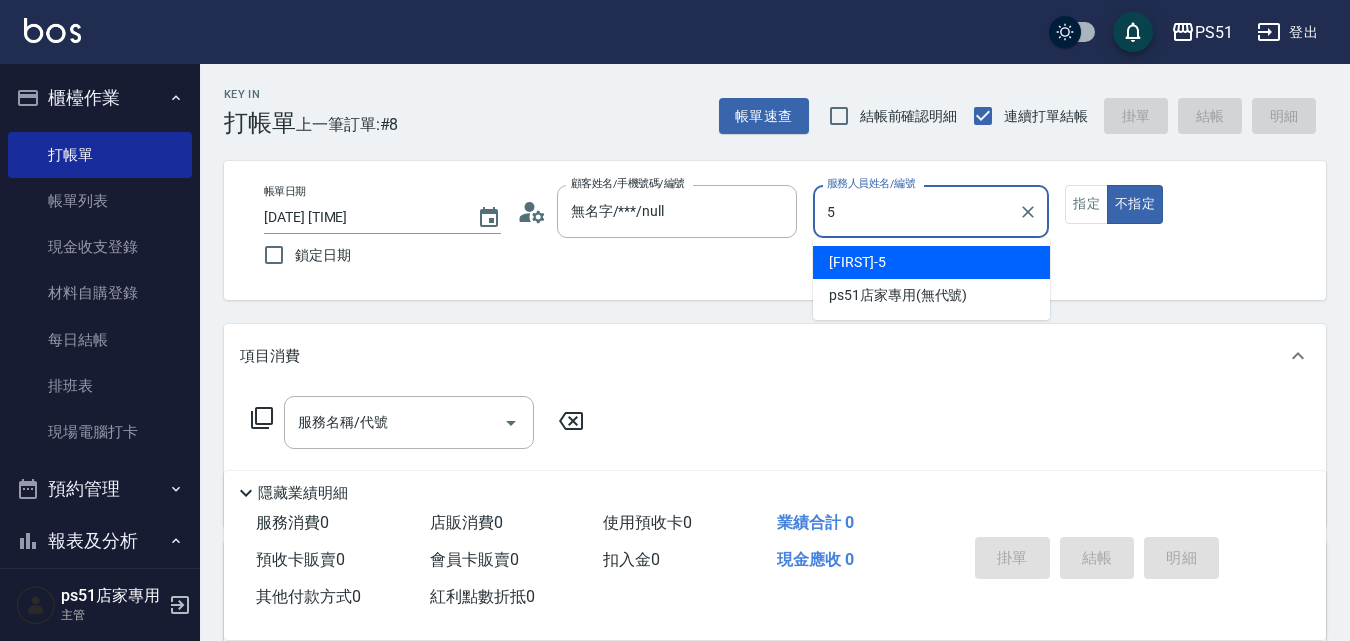 type on "[FIRST]-5" 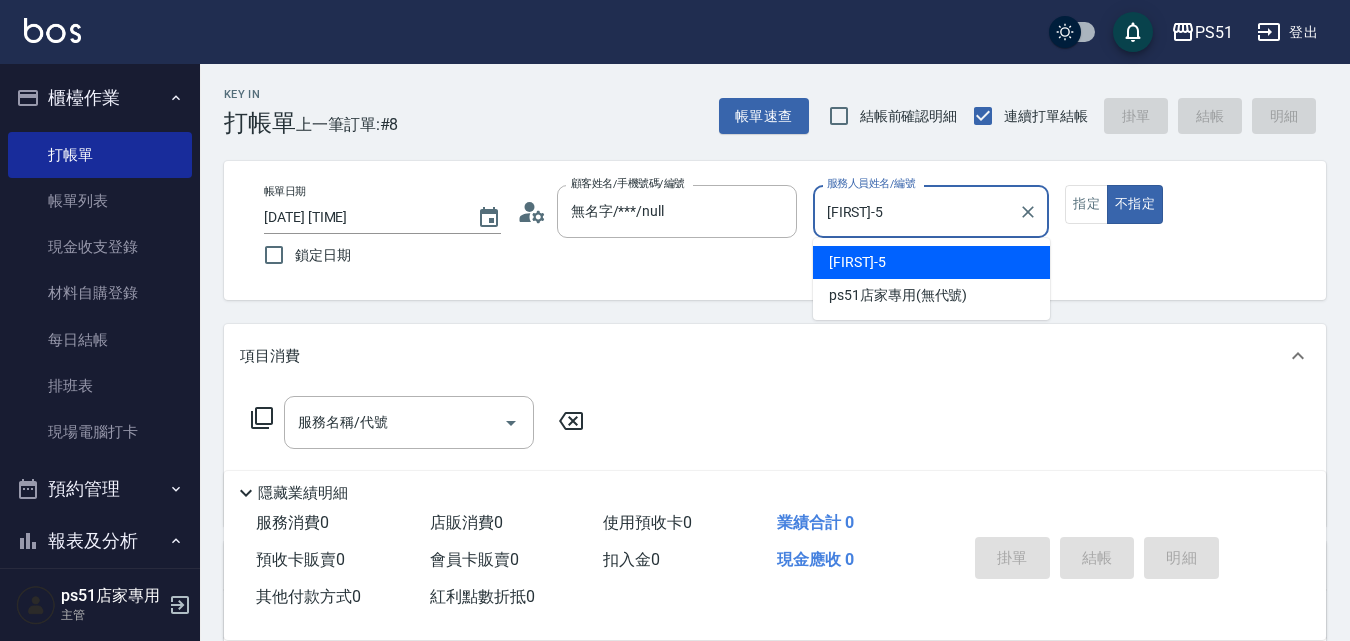 type on "false" 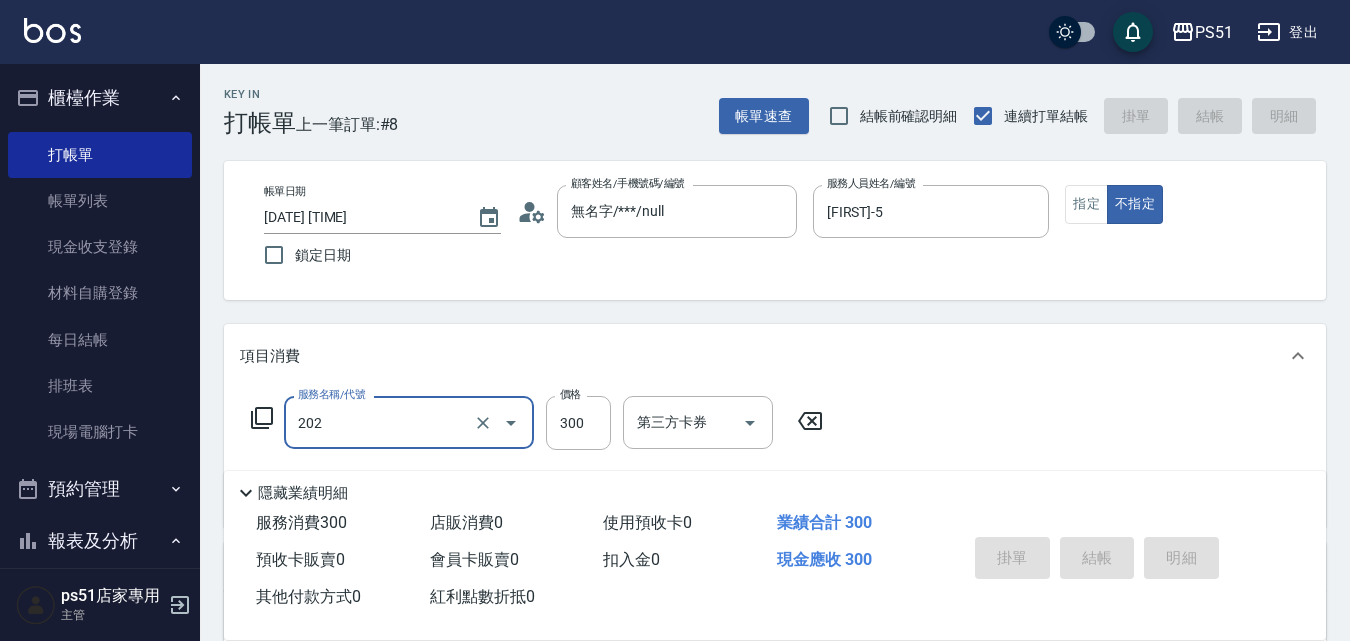 type on "202" 